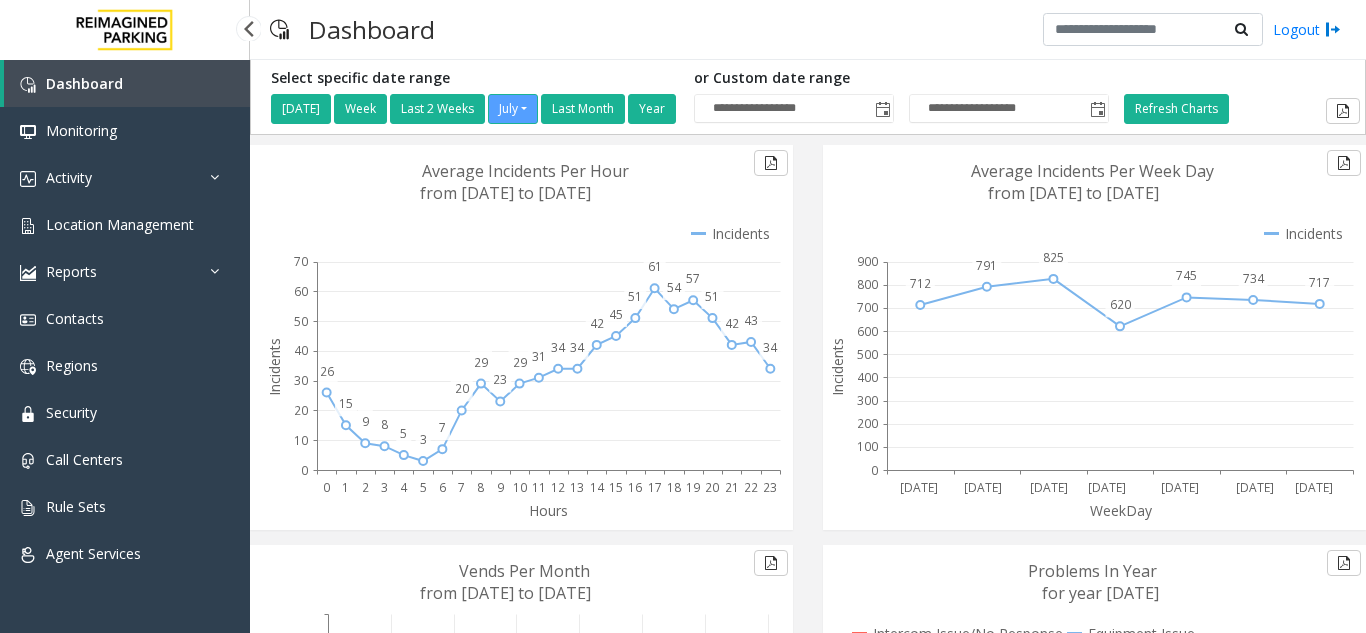 scroll, scrollTop: 0, scrollLeft: 0, axis: both 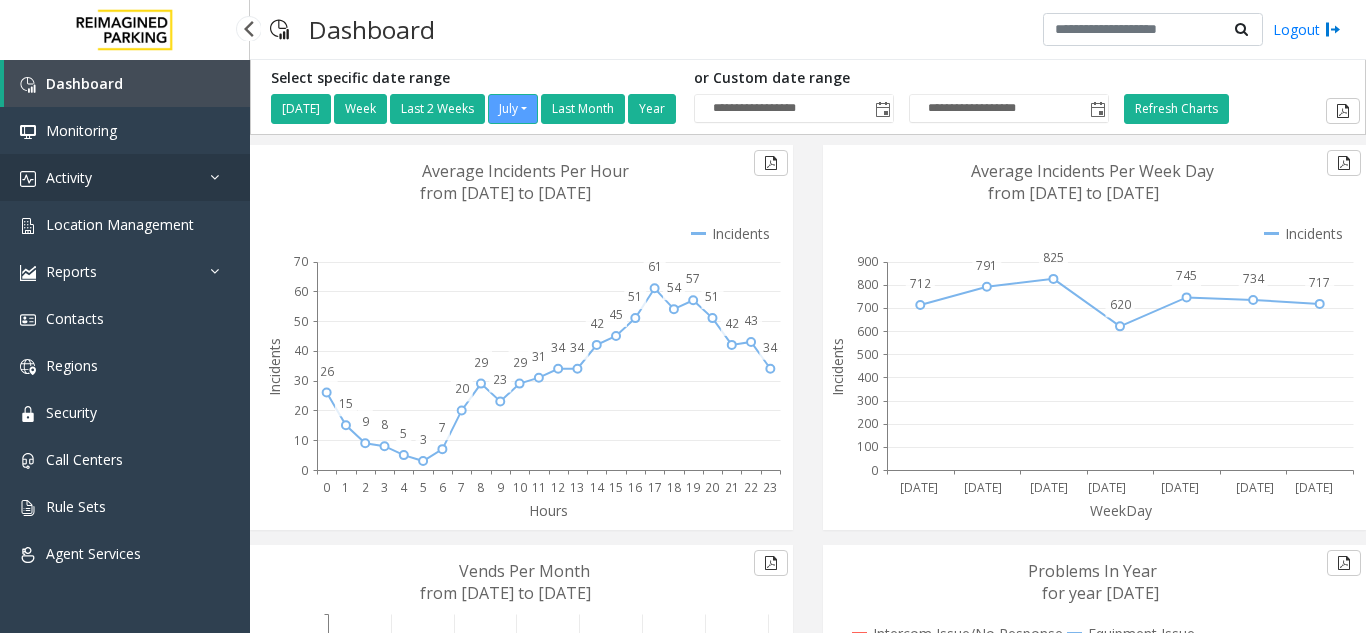 click on "Activity" at bounding box center (125, 177) 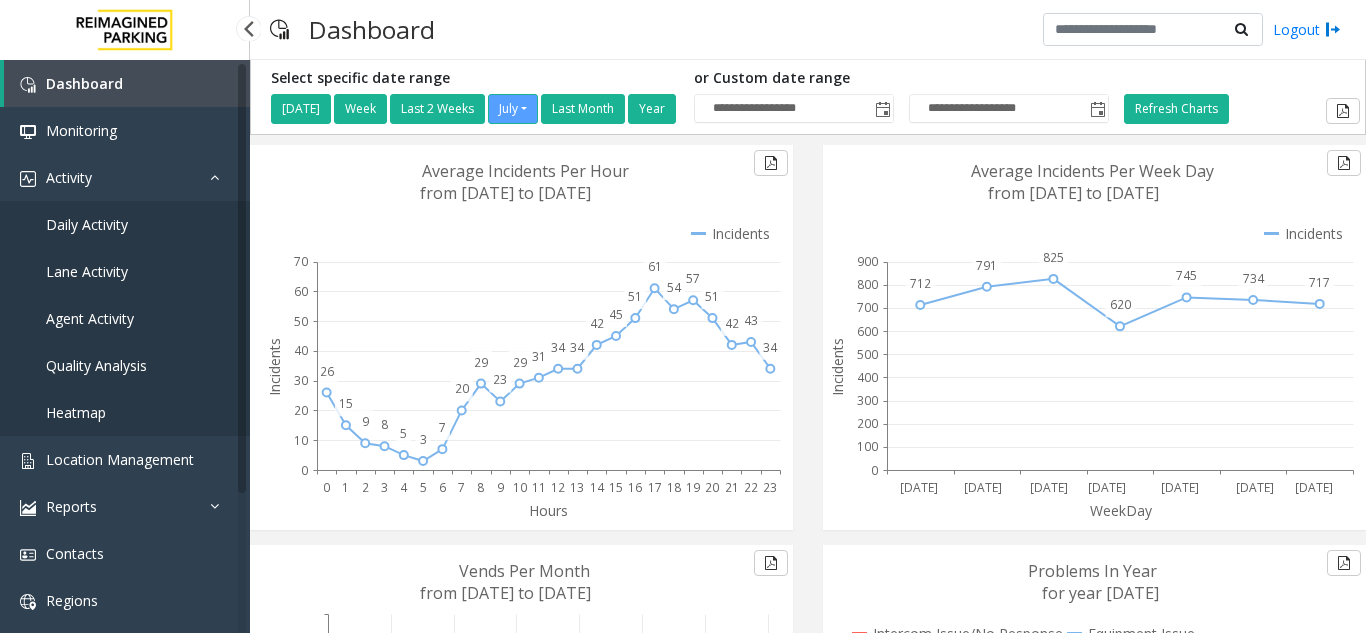 click on "Agent Activity" at bounding box center (90, 318) 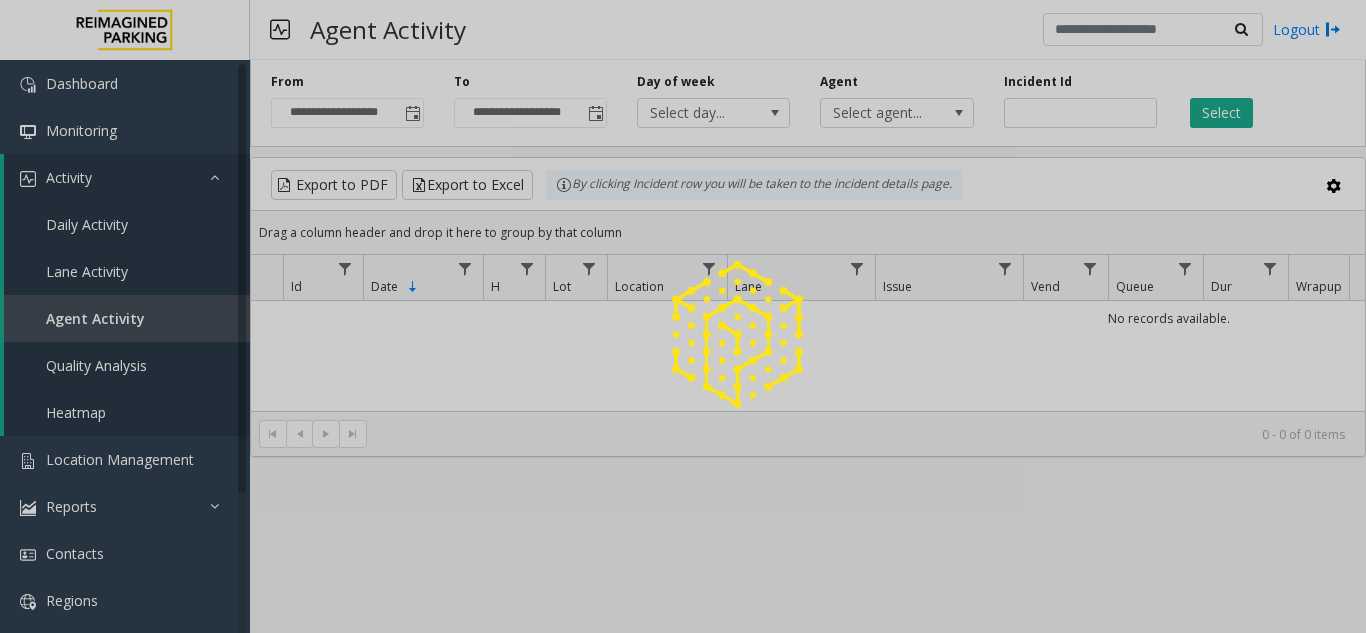 click 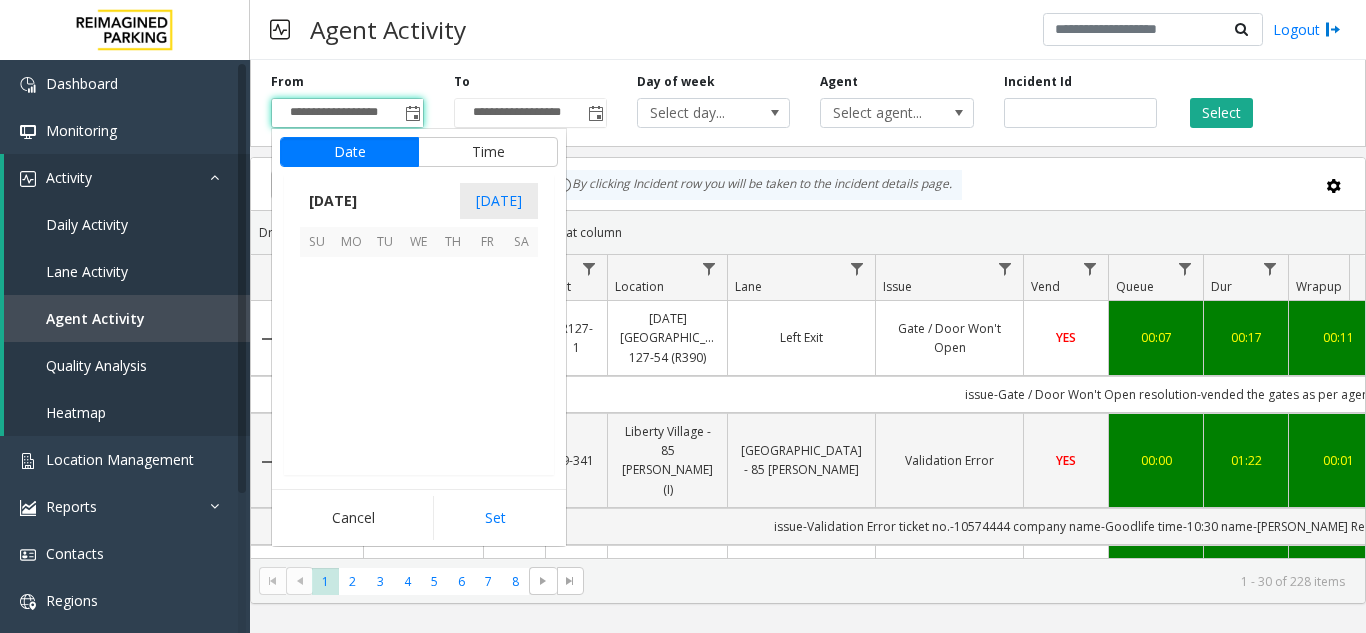 scroll, scrollTop: 358428, scrollLeft: 0, axis: vertical 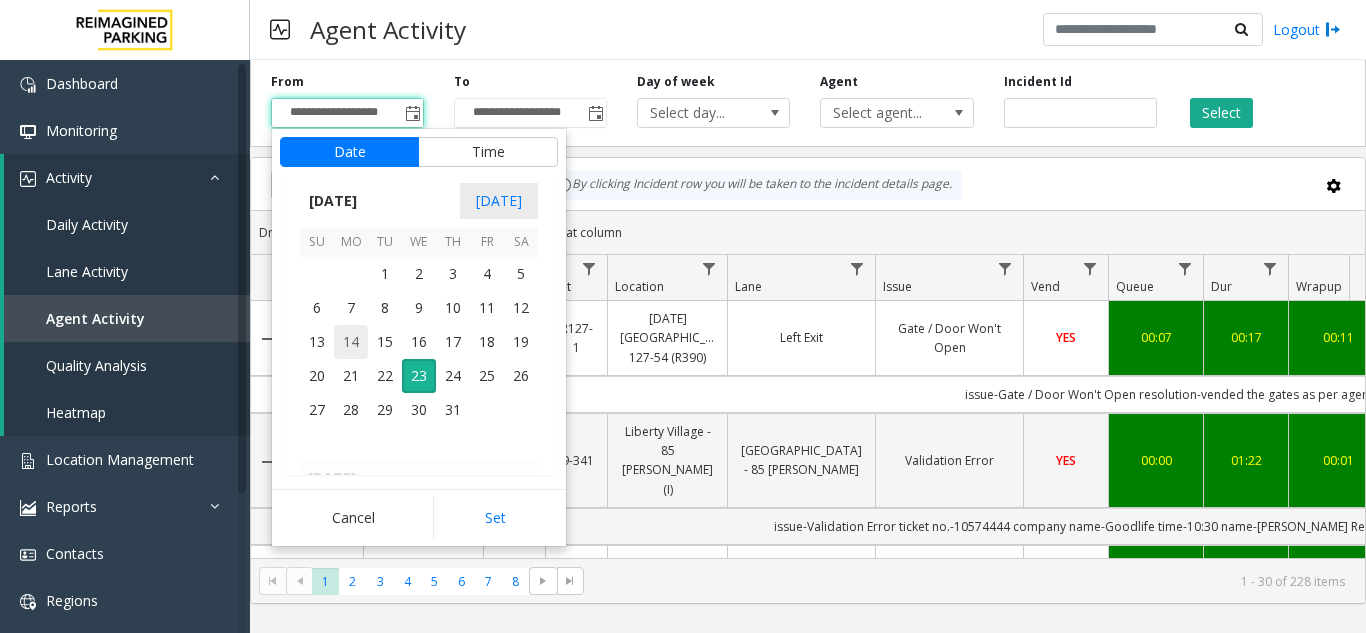 click on "14" at bounding box center [351, 342] 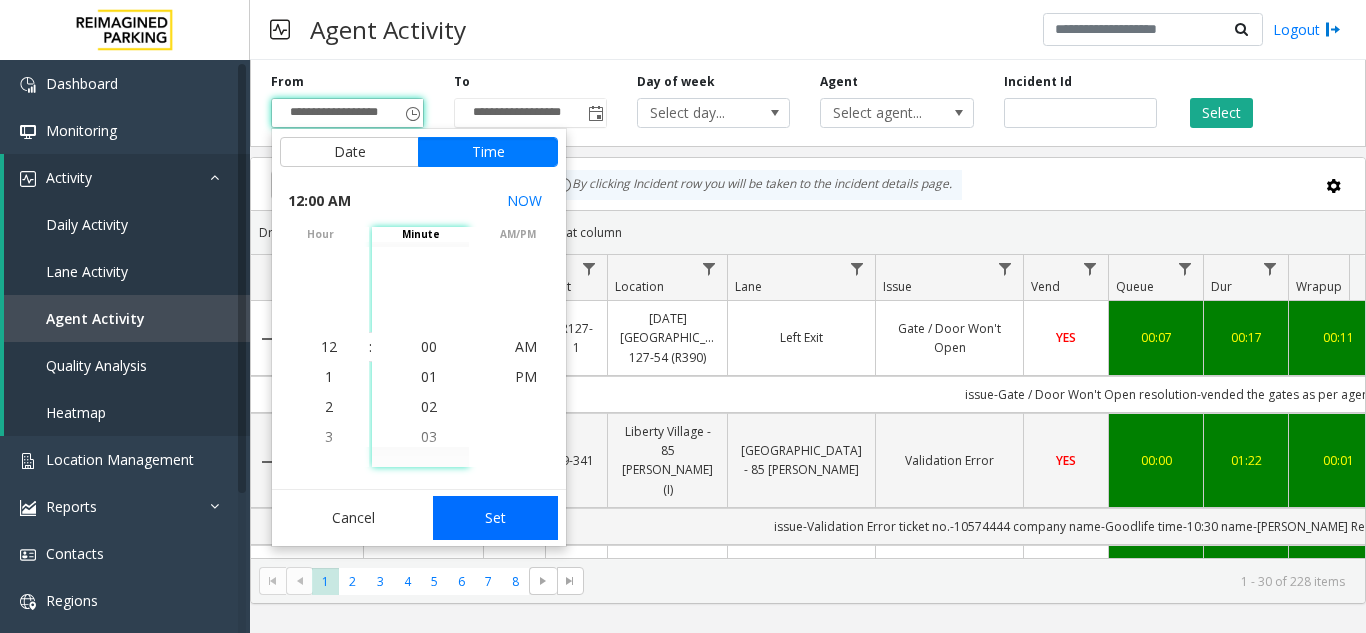 click on "Set" 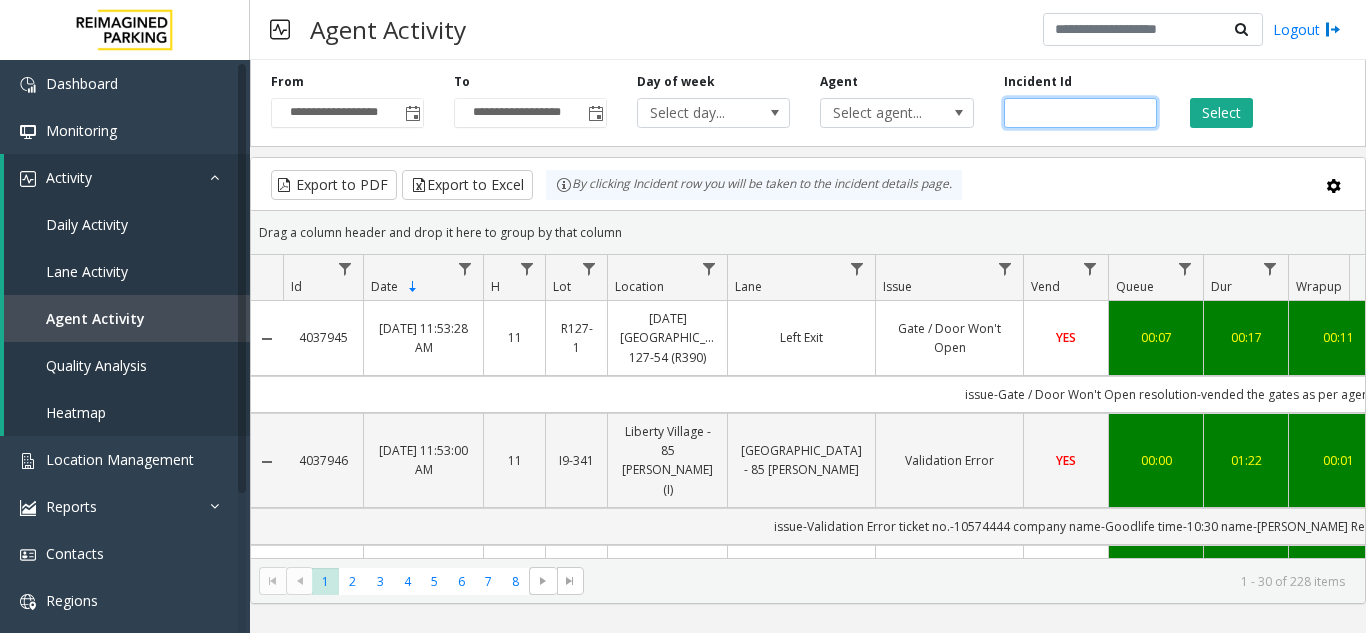 click 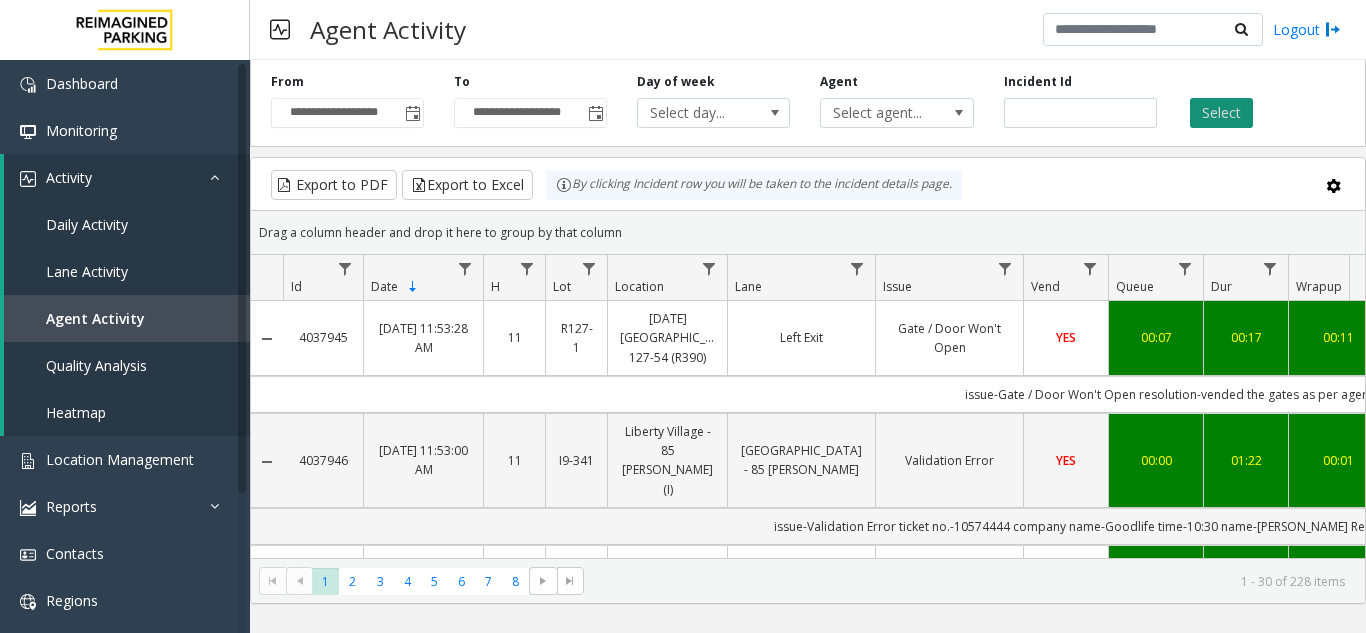 click on "Select" 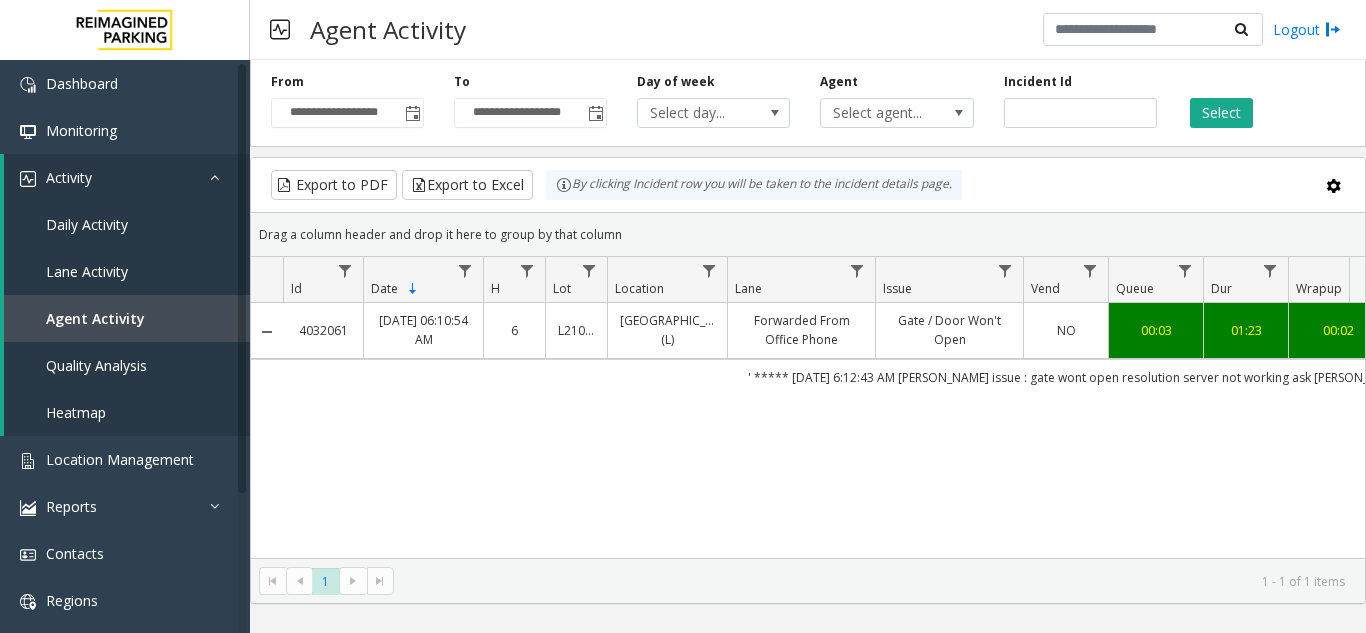 scroll, scrollTop: 0, scrollLeft: 212, axis: horizontal 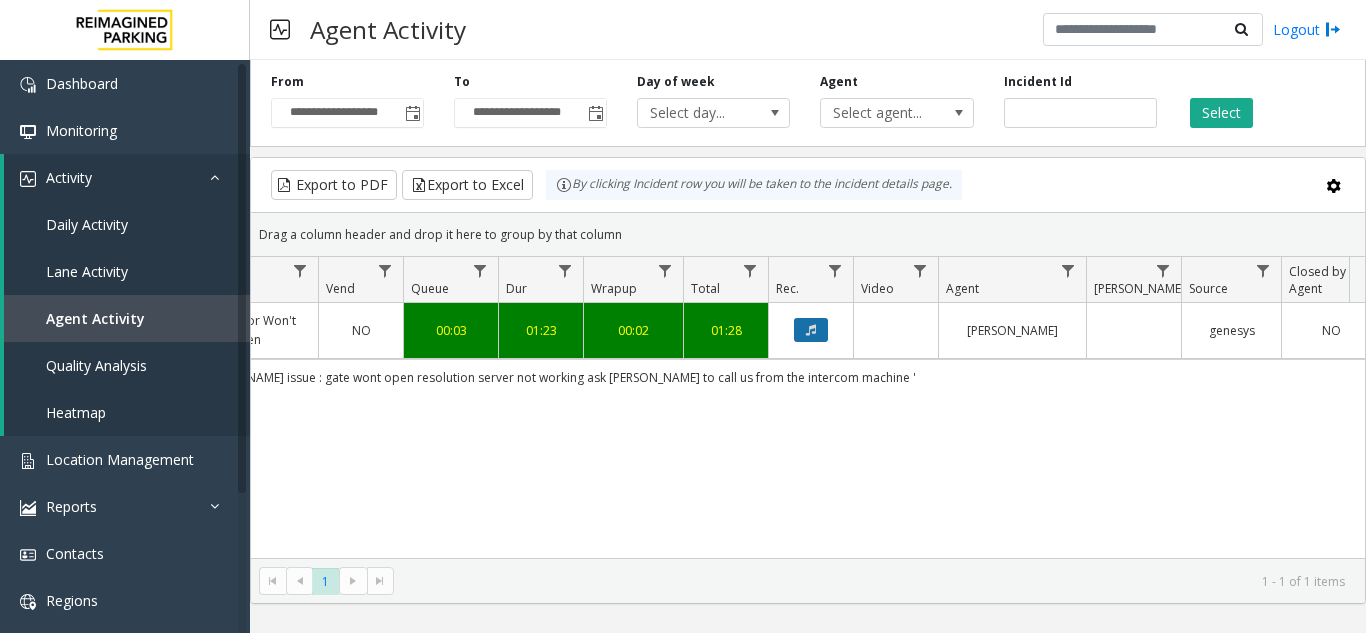 click 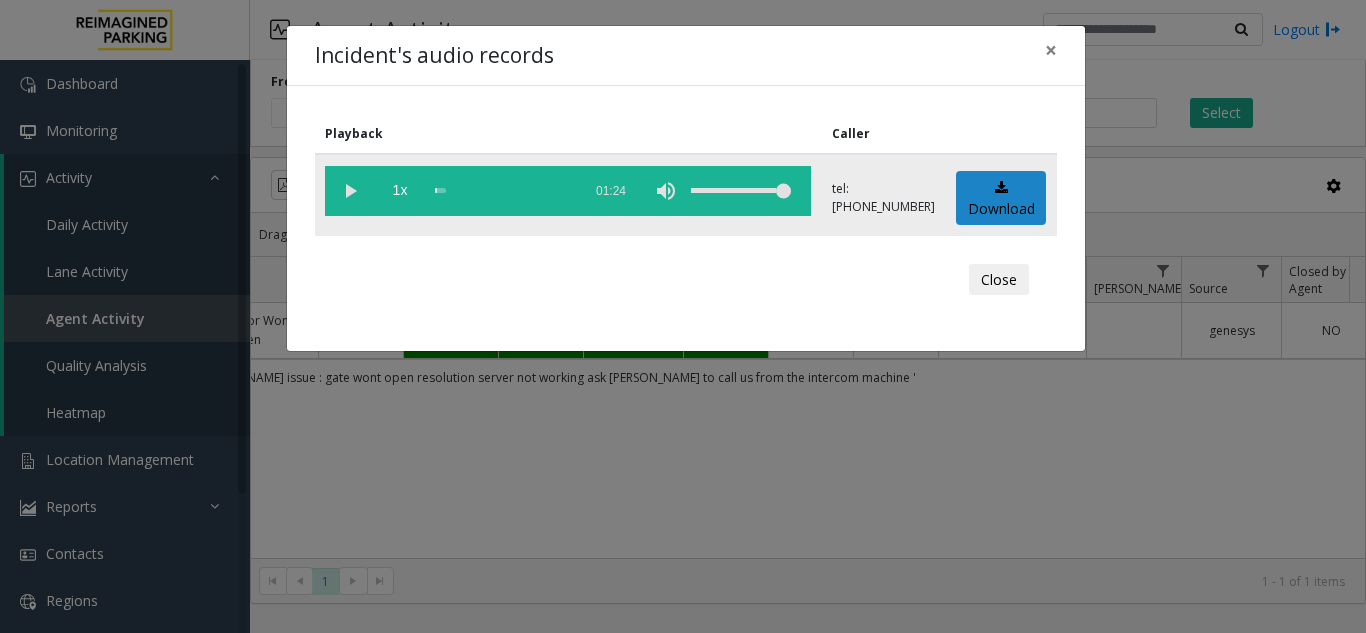click 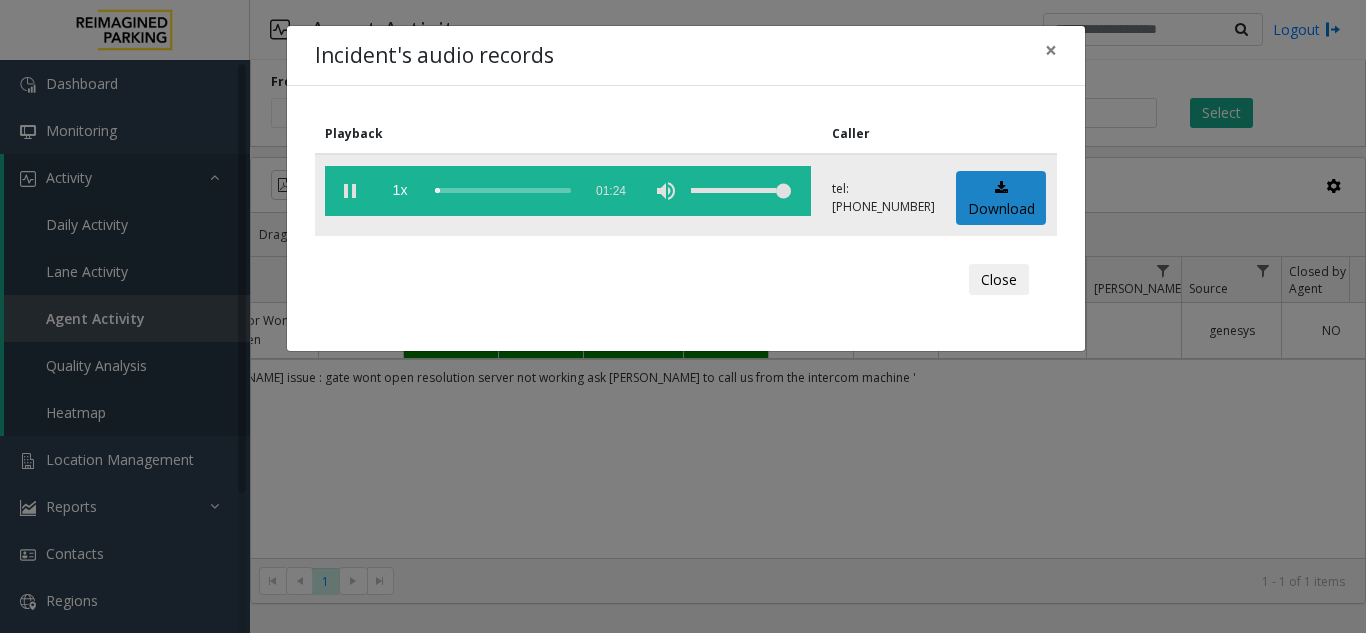 click 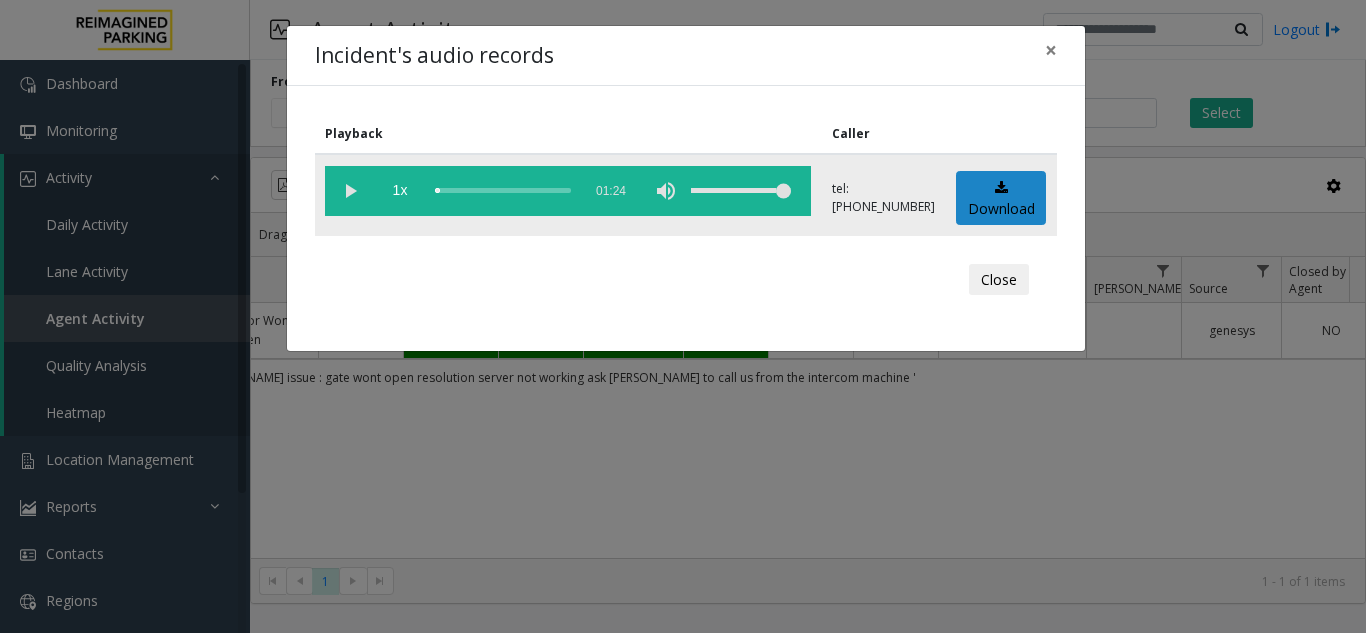 click 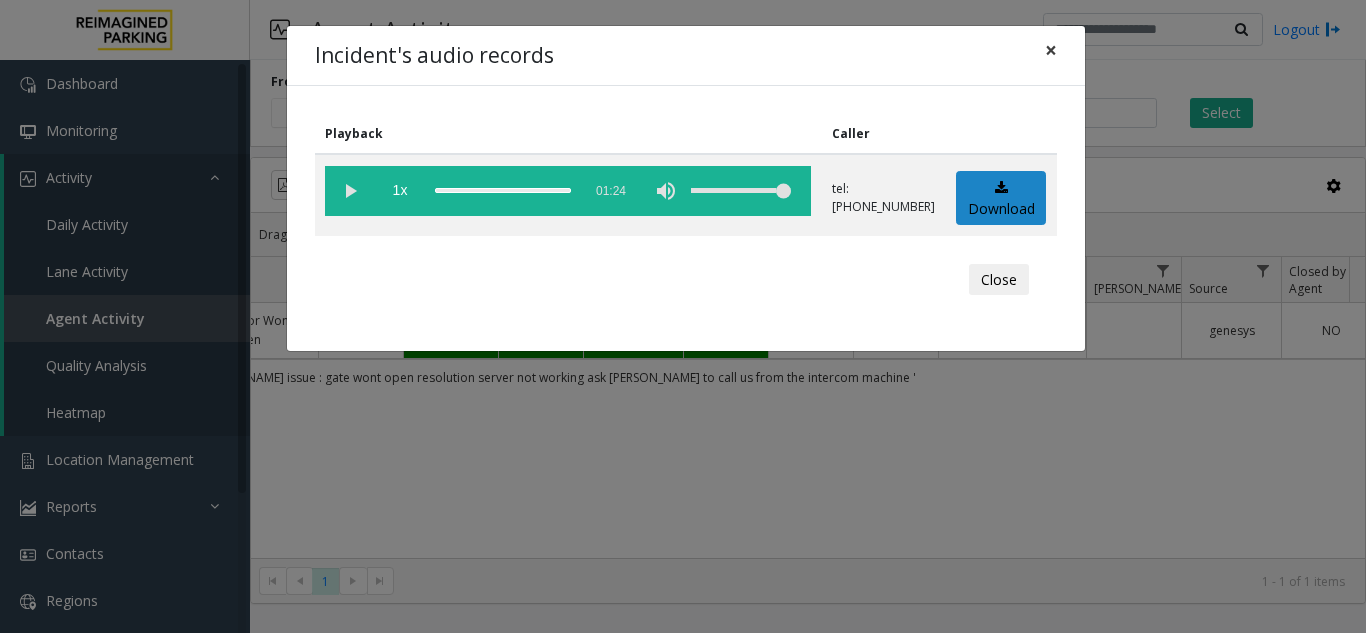 click on "×" 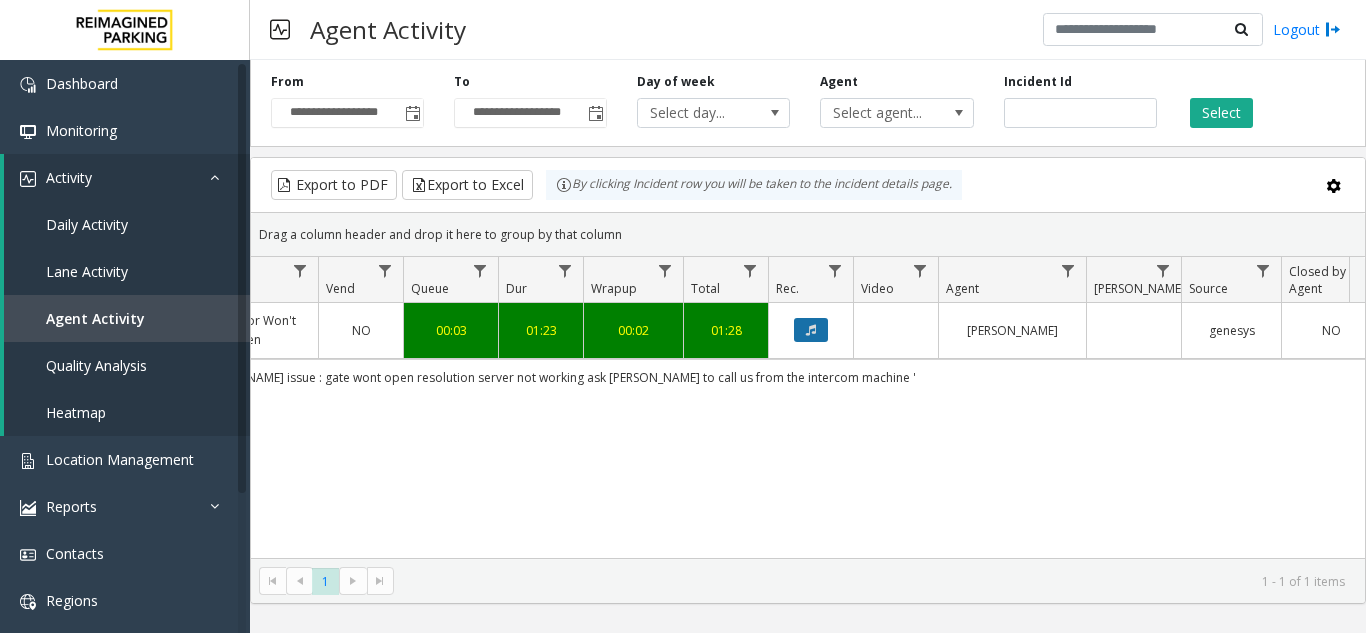 click 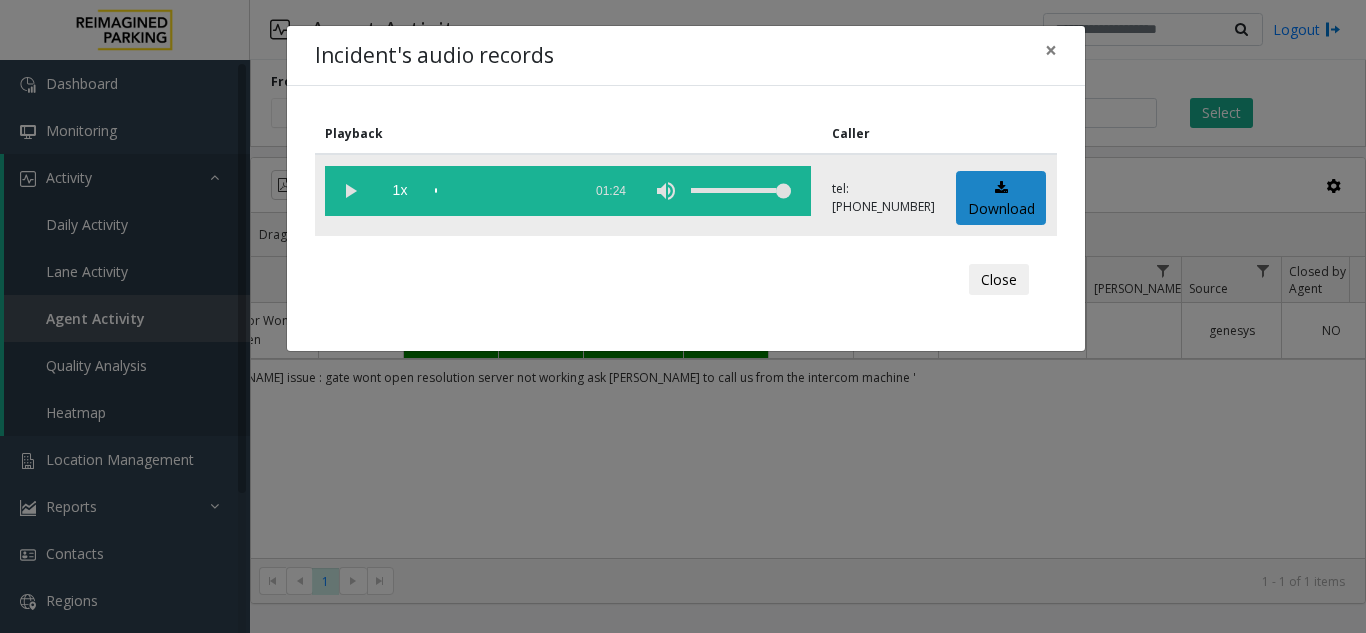 click 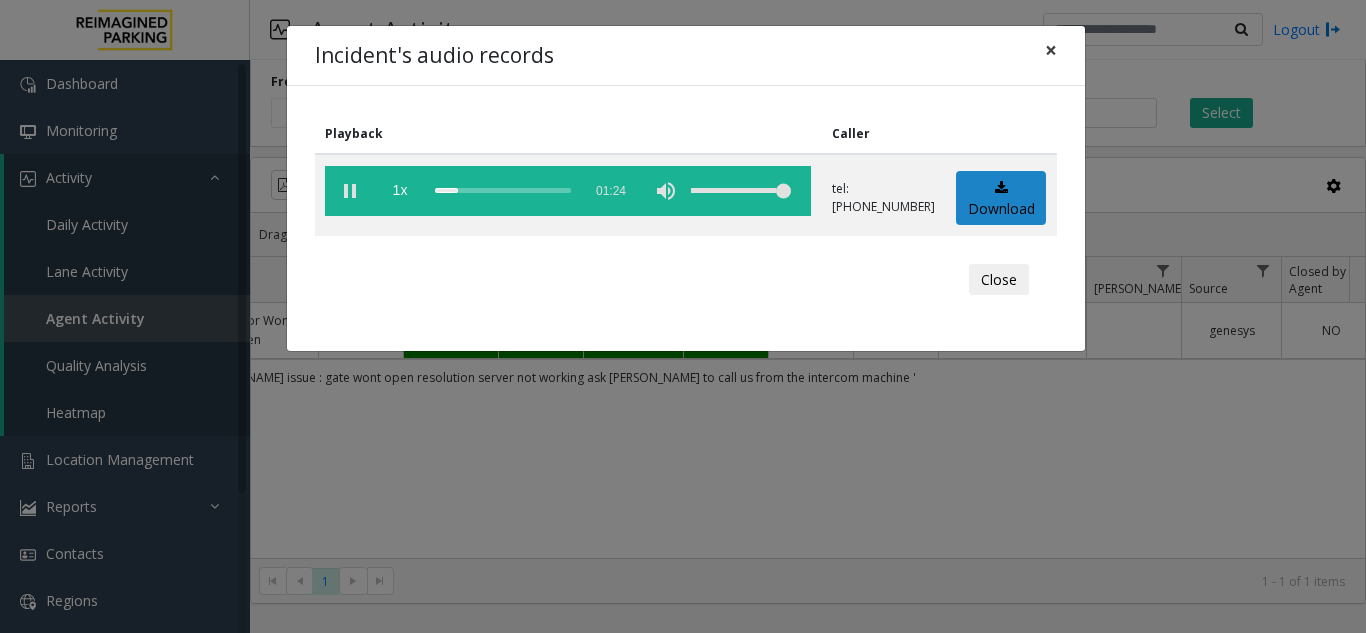click on "×" 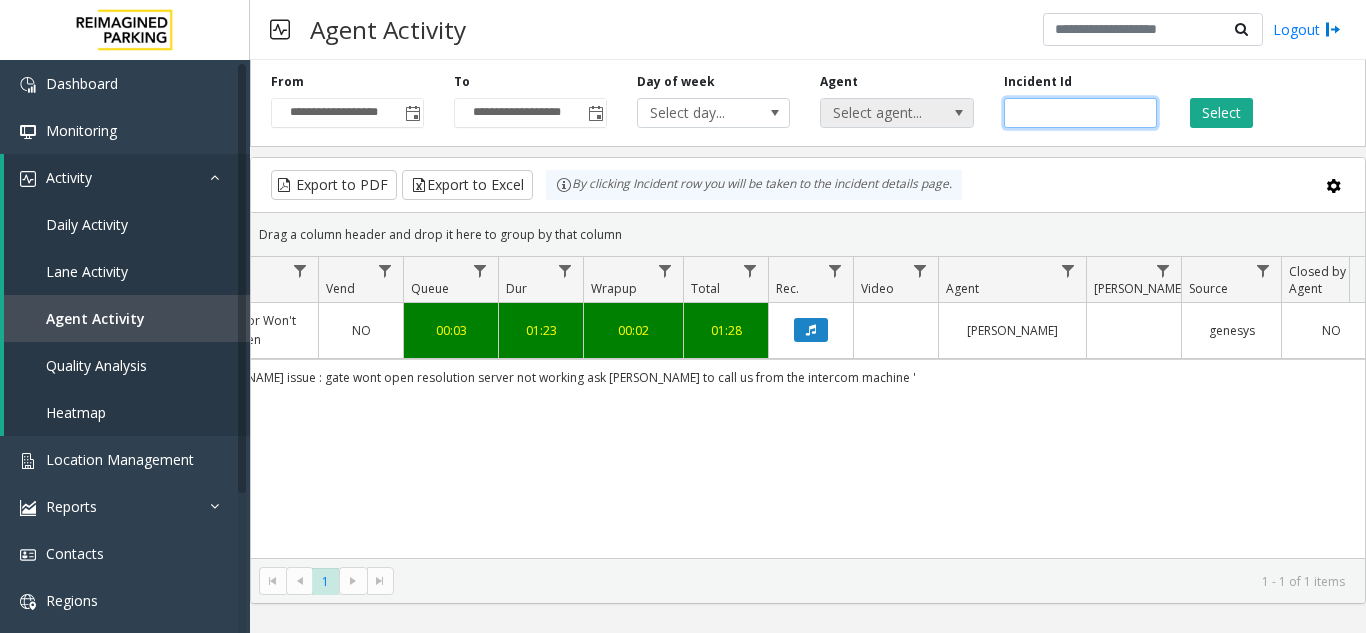 drag, startPoint x: 960, startPoint y: 117, endPoint x: 908, endPoint y: 119, distance: 52.03845 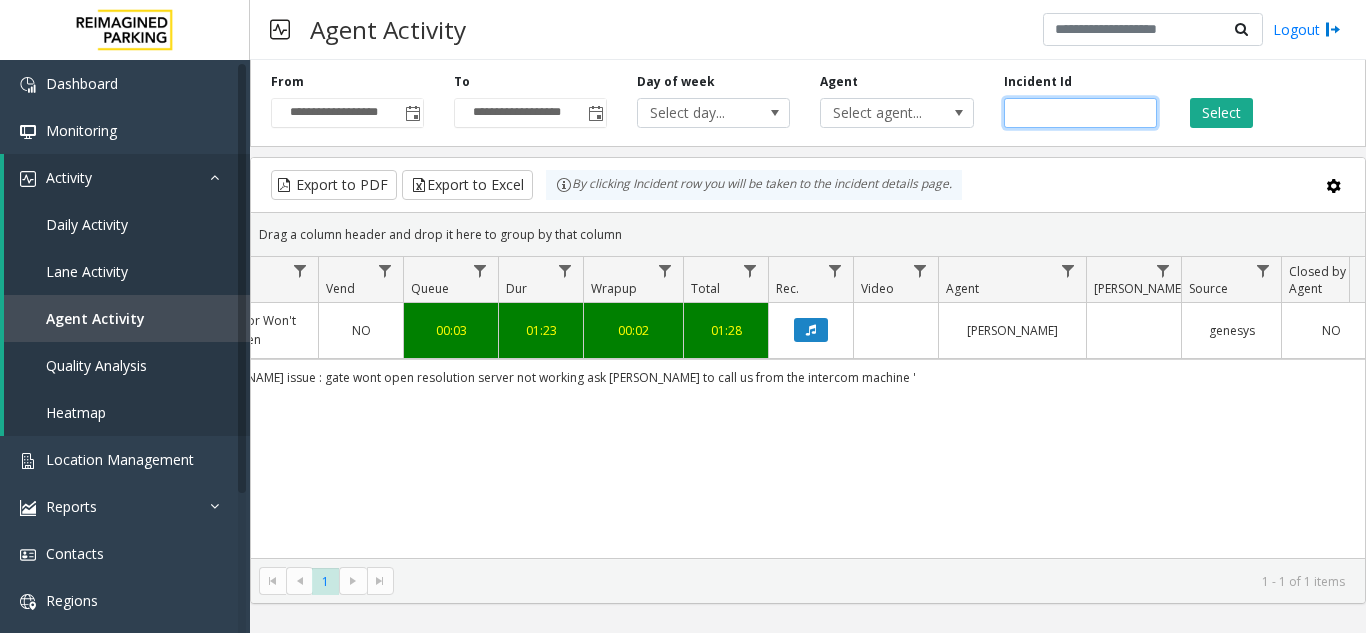 paste 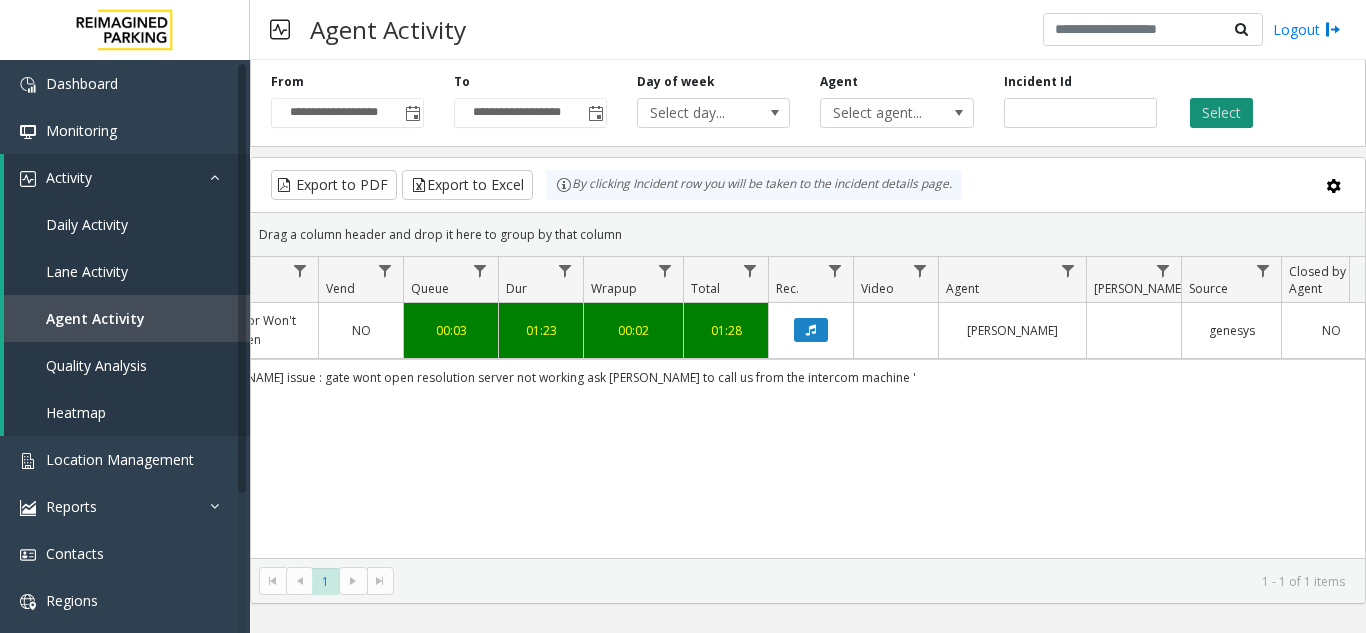 click on "Select" 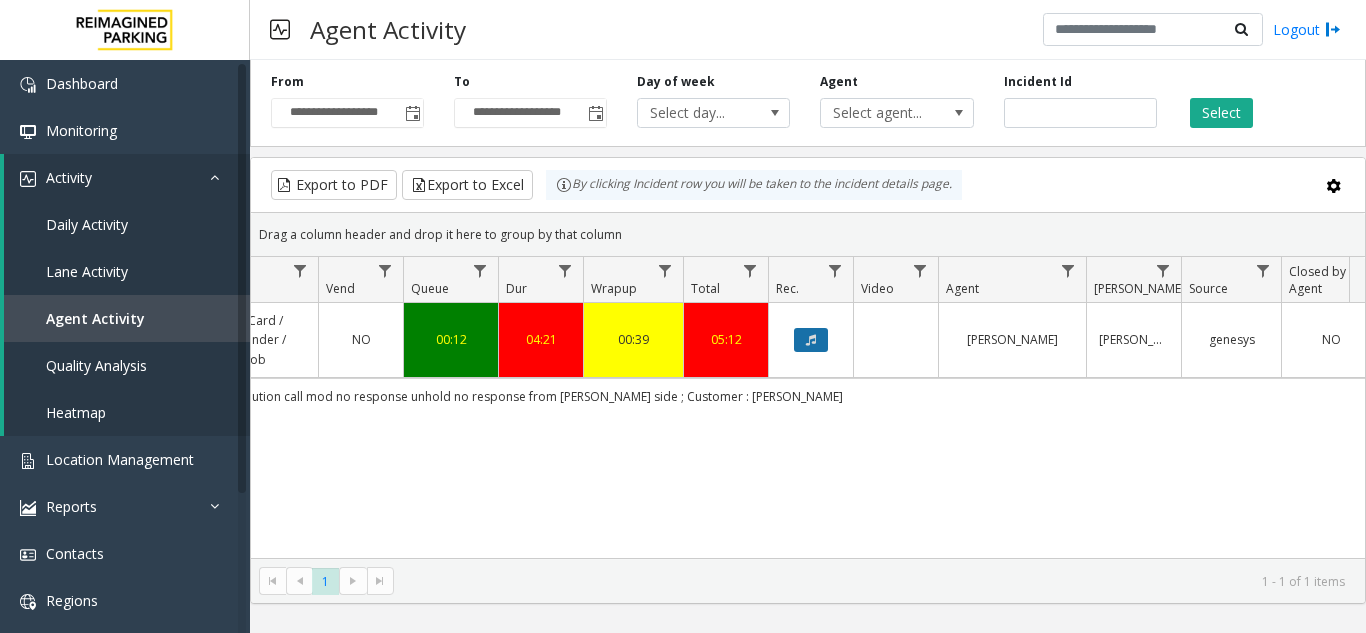 click 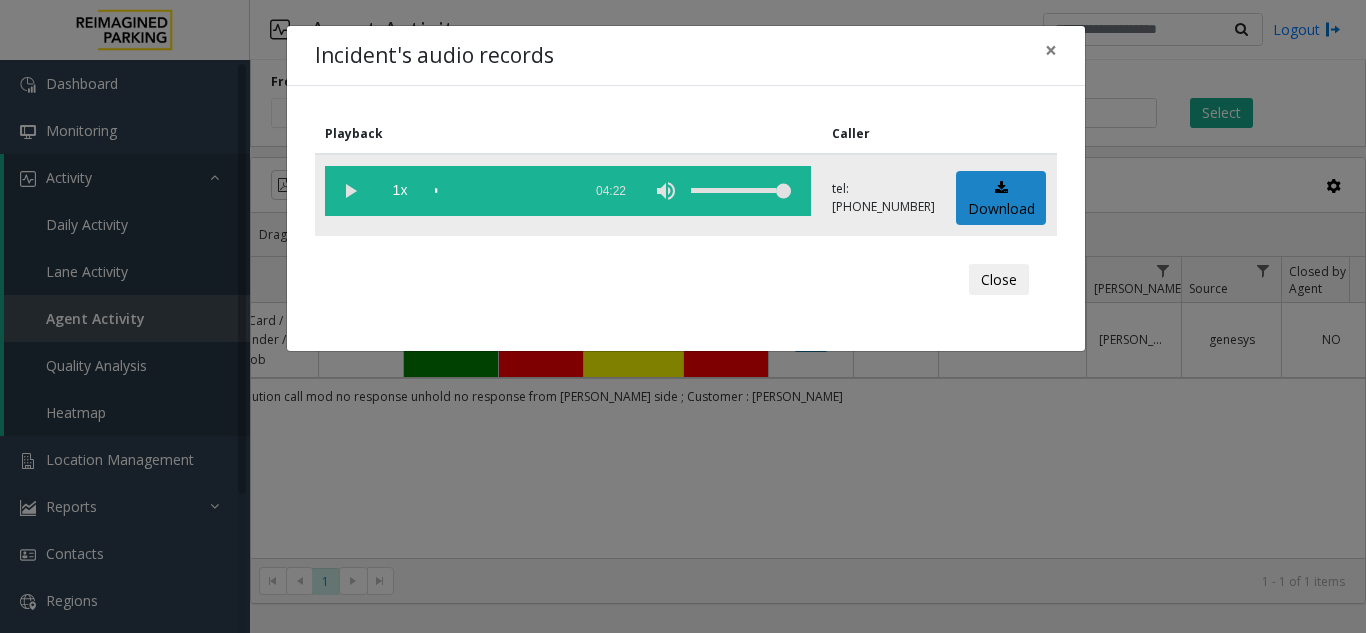 click 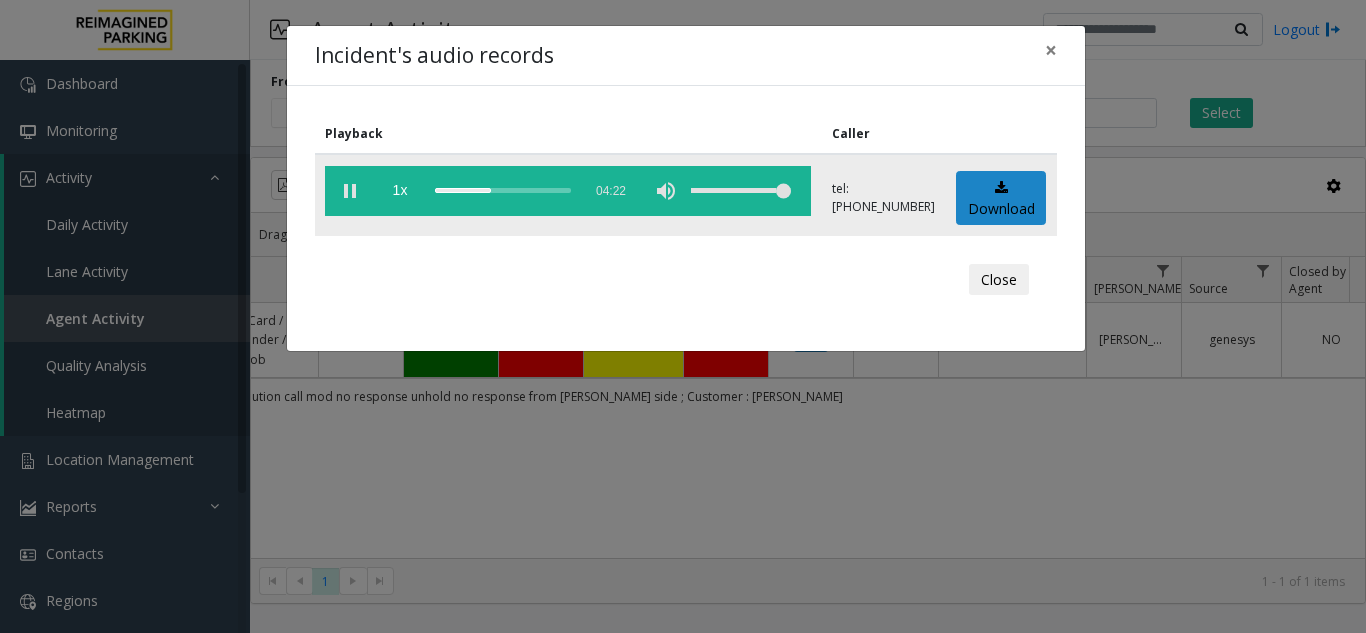 click 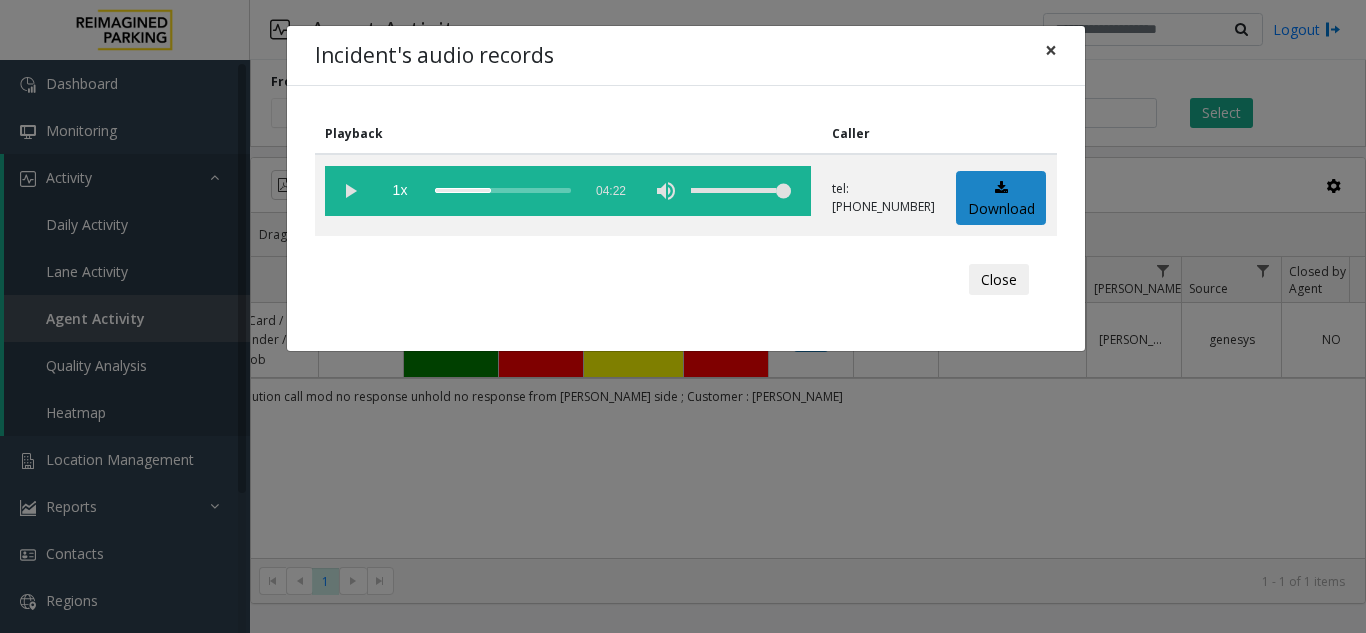 click on "×" 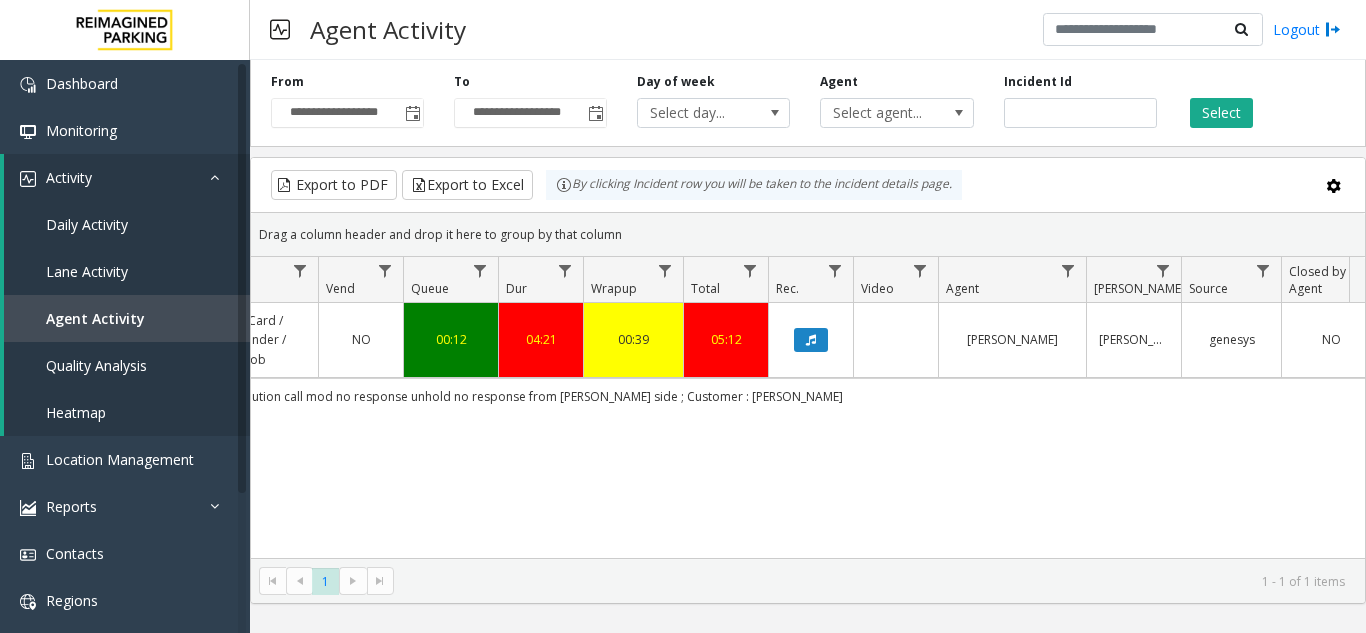 scroll, scrollTop: 0, scrollLeft: 259, axis: horizontal 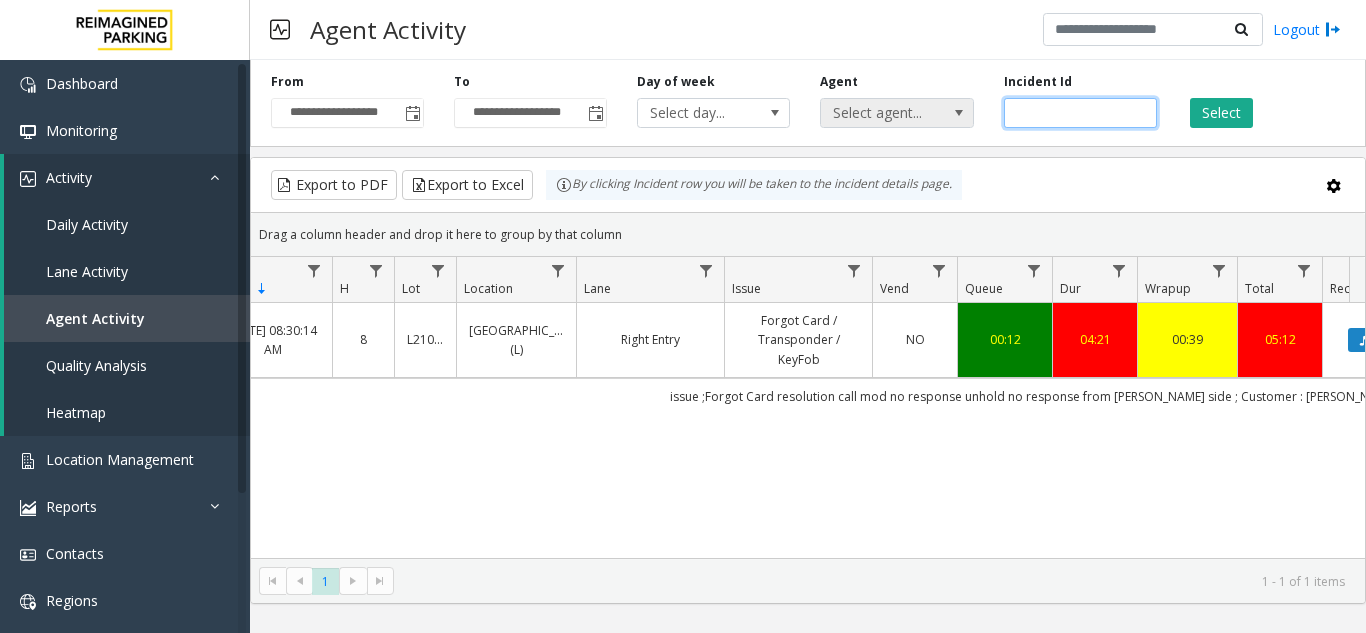 drag, startPoint x: 1065, startPoint y: 113, endPoint x: 932, endPoint y: 127, distance: 133.73482 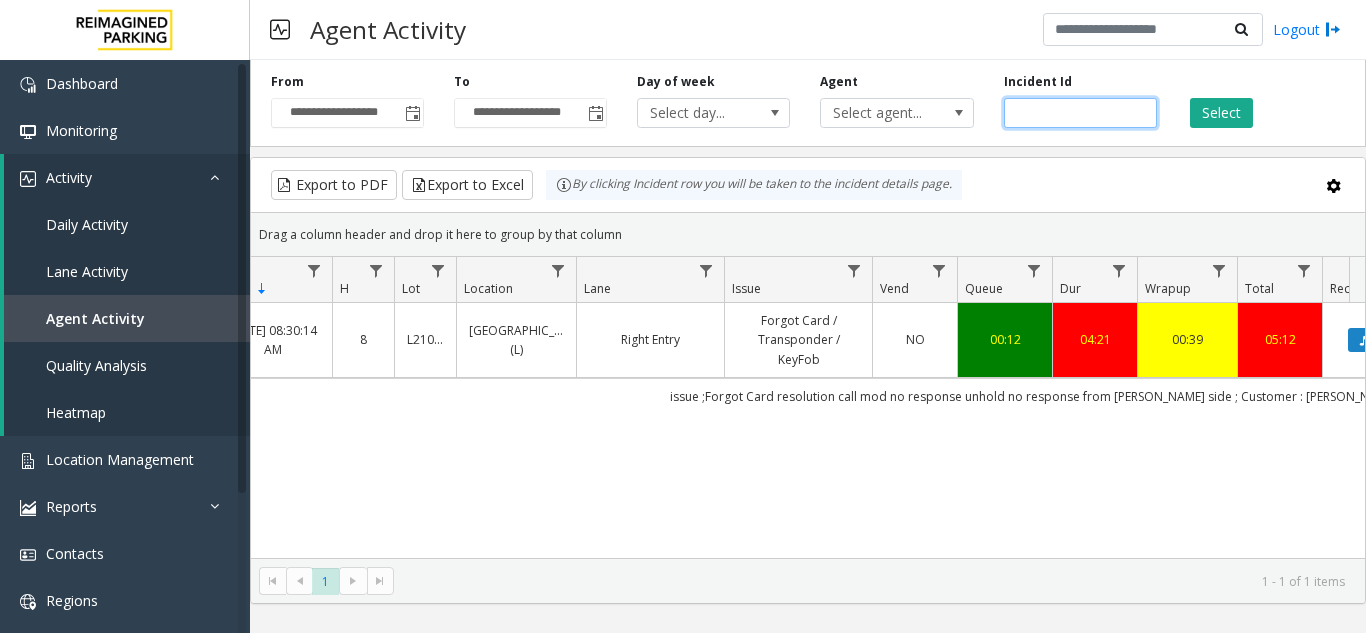 paste 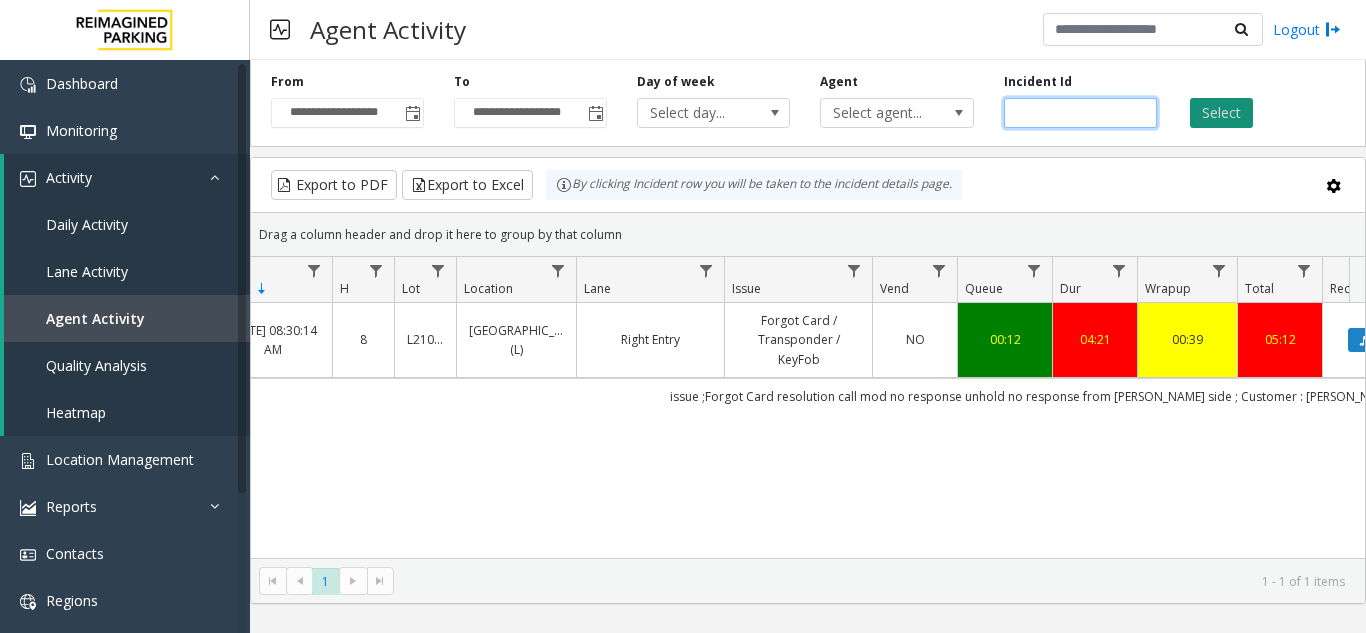 type on "*******" 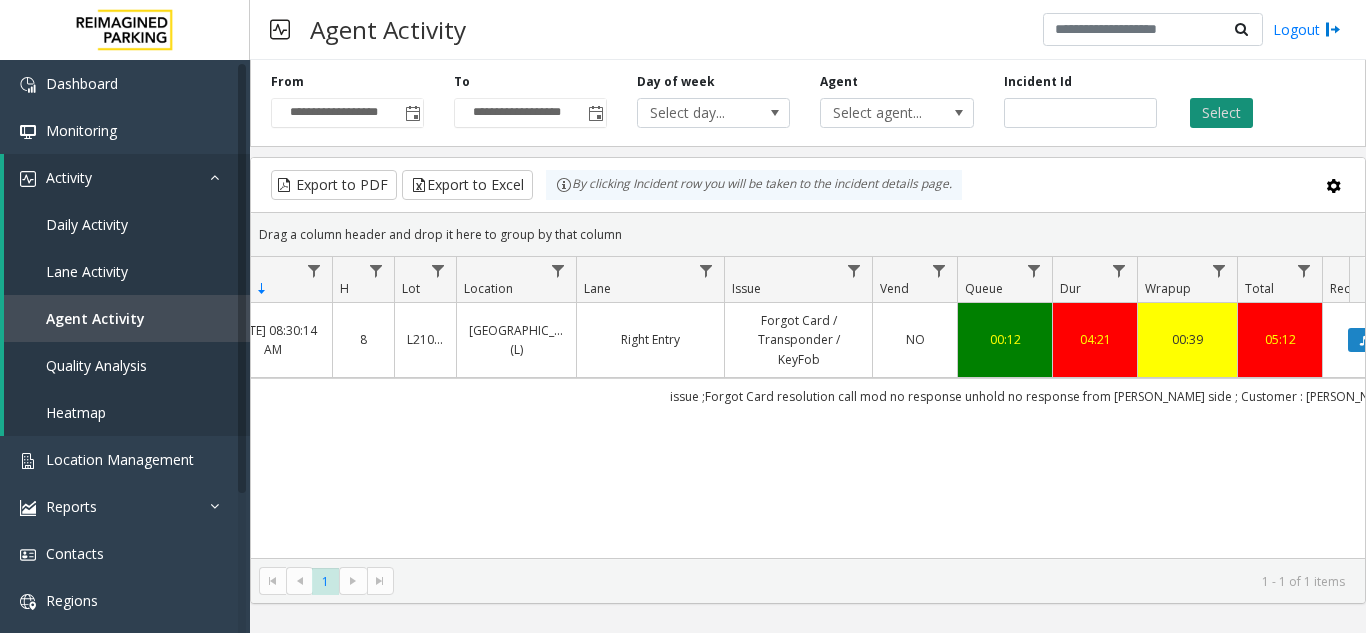 click on "Select" 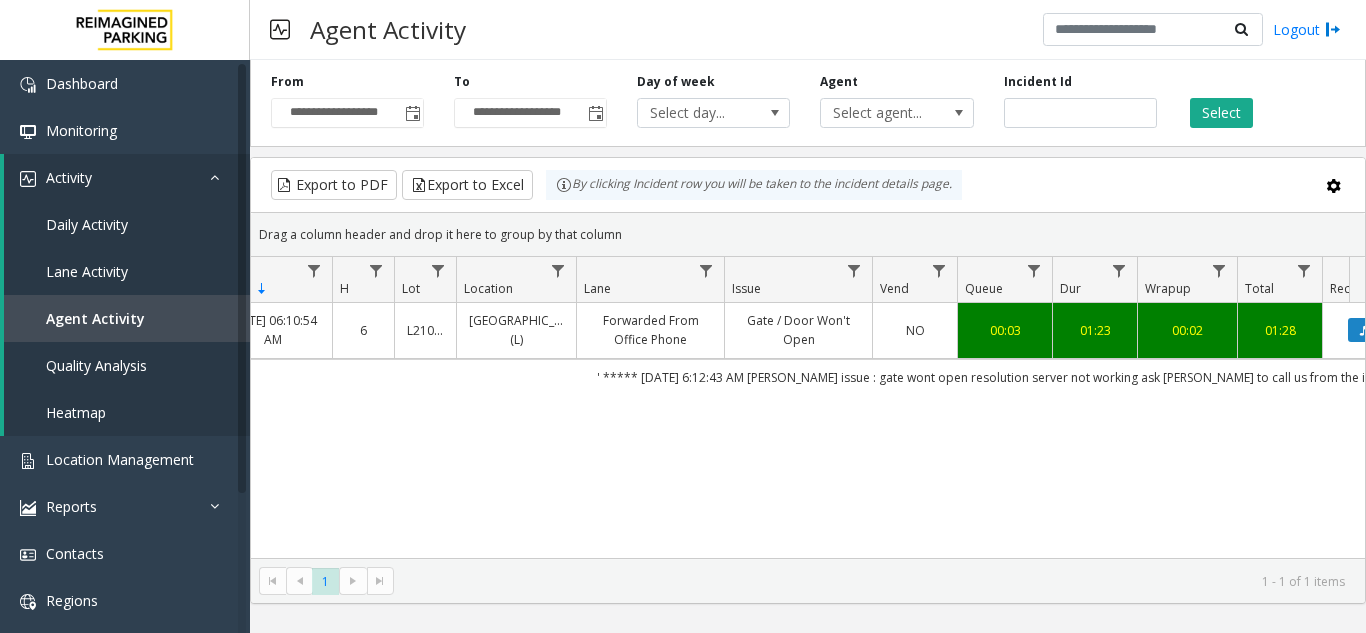 scroll, scrollTop: 0, scrollLeft: 436, axis: horizontal 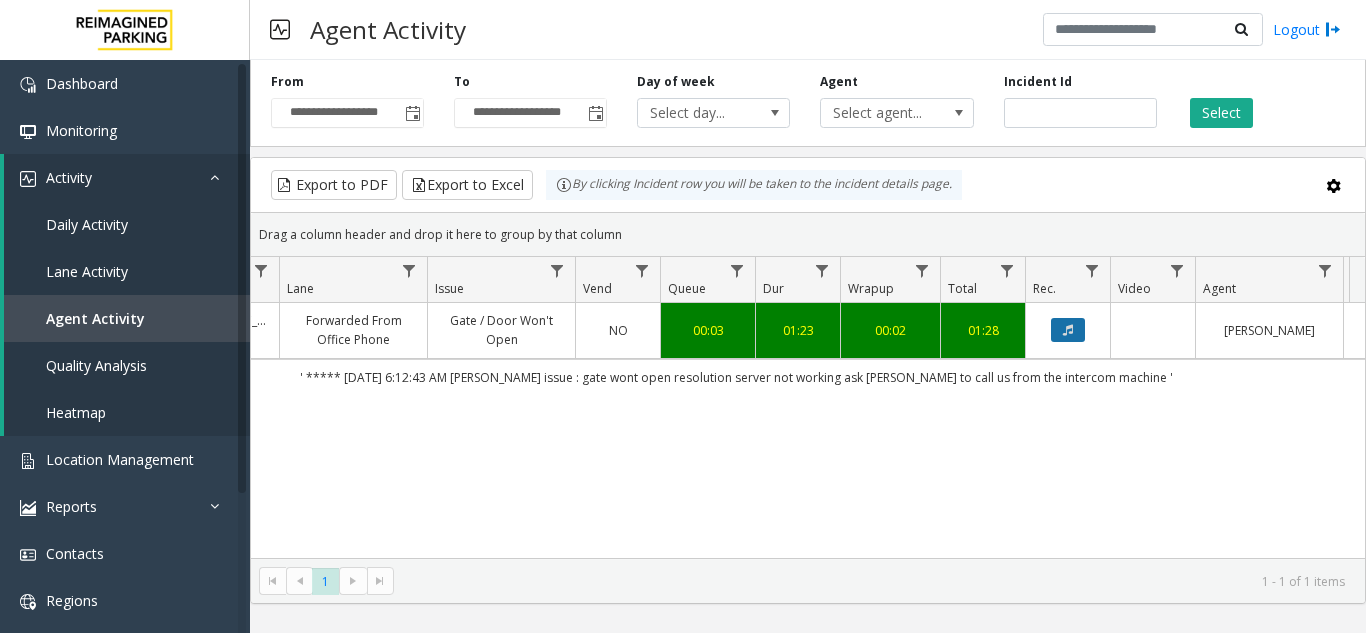 click 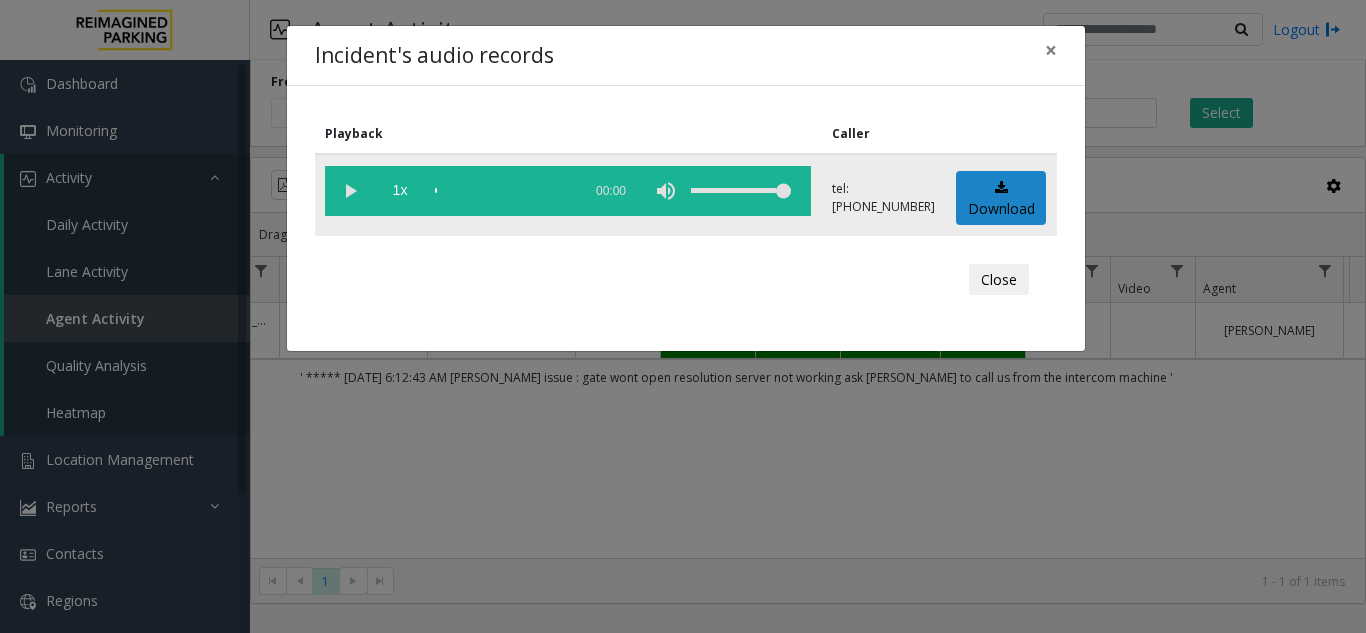 click 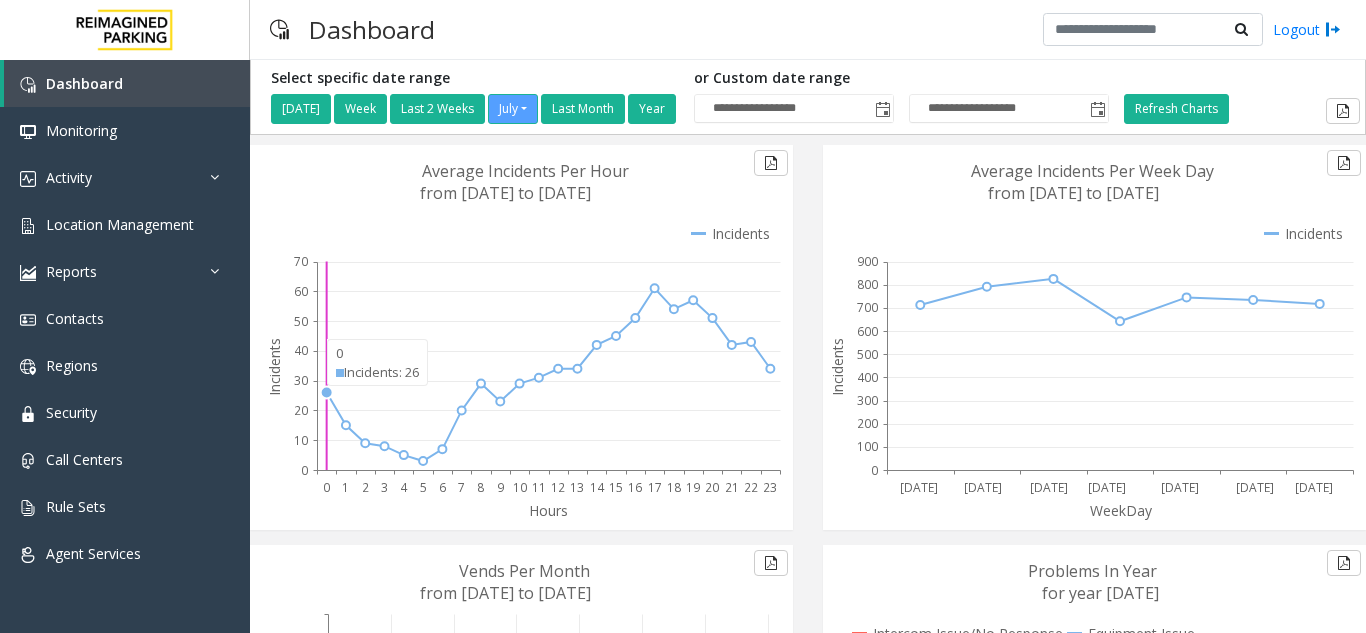 scroll, scrollTop: 0, scrollLeft: 0, axis: both 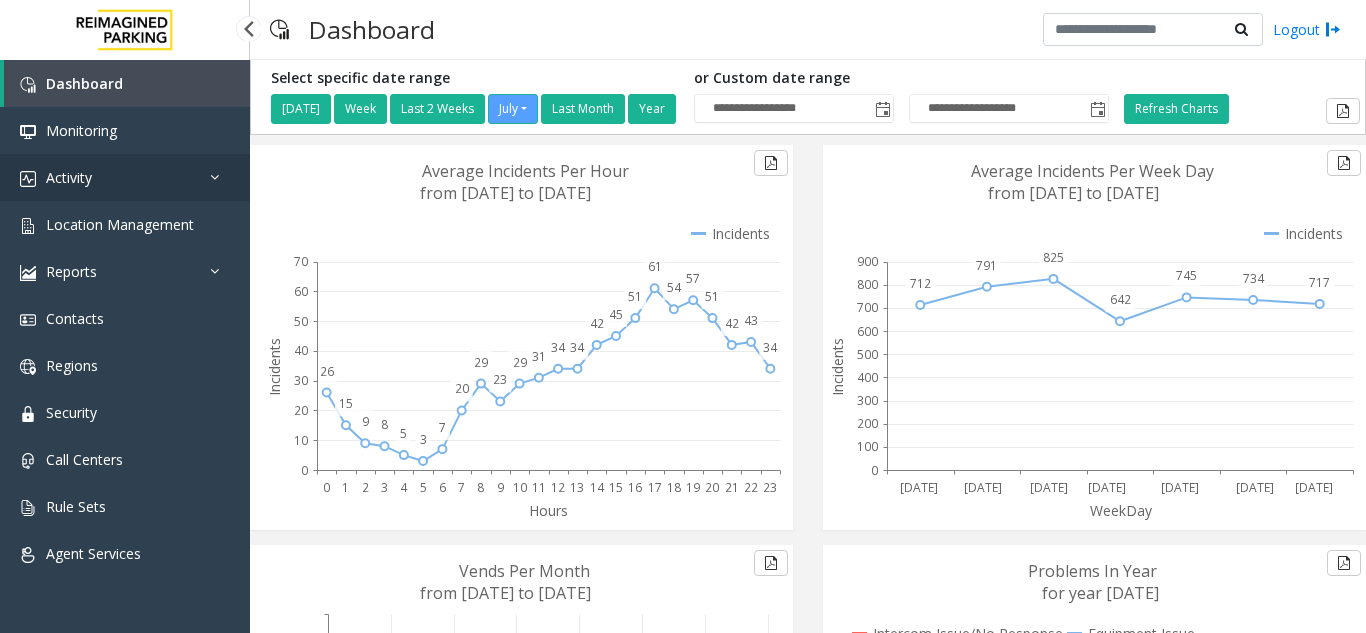 click on "Activity" at bounding box center (125, 177) 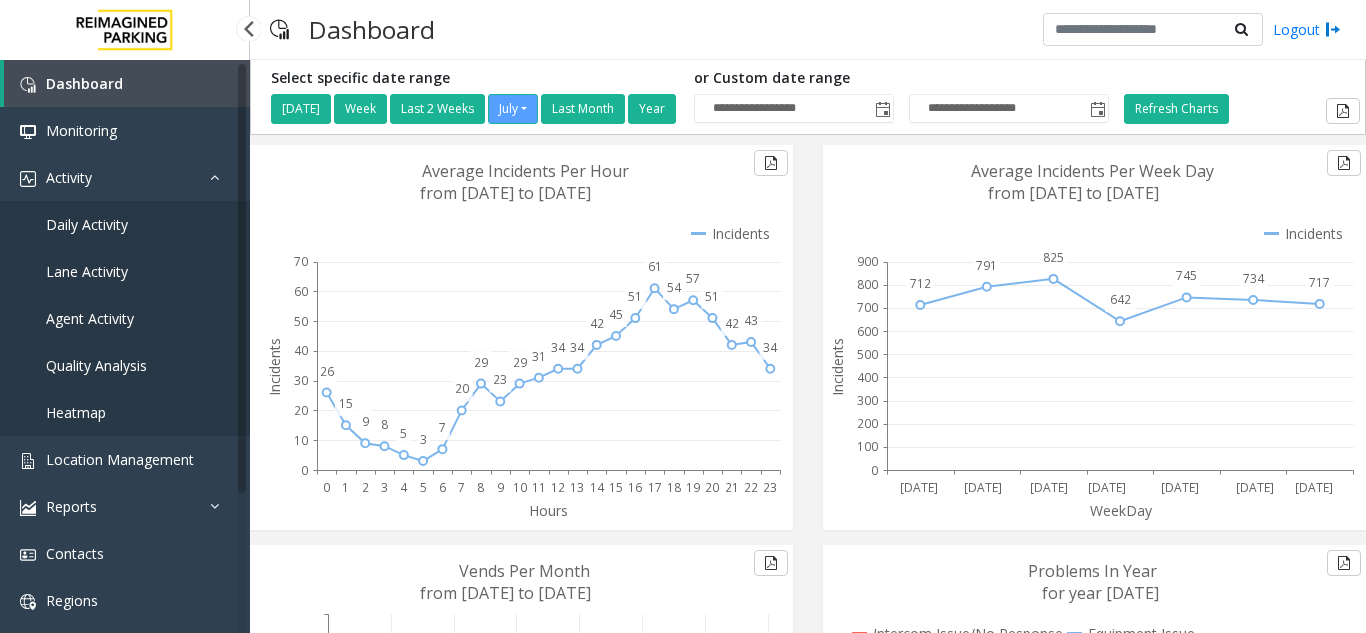 click on "Agent Activity" at bounding box center (90, 318) 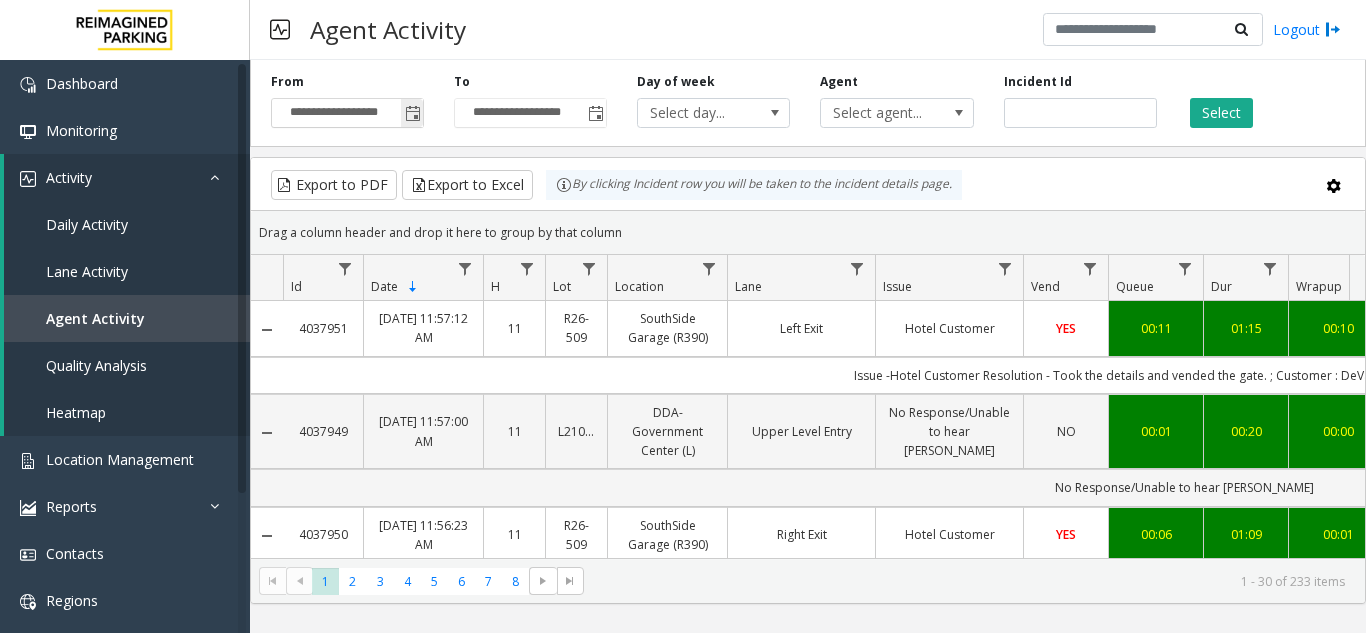 click 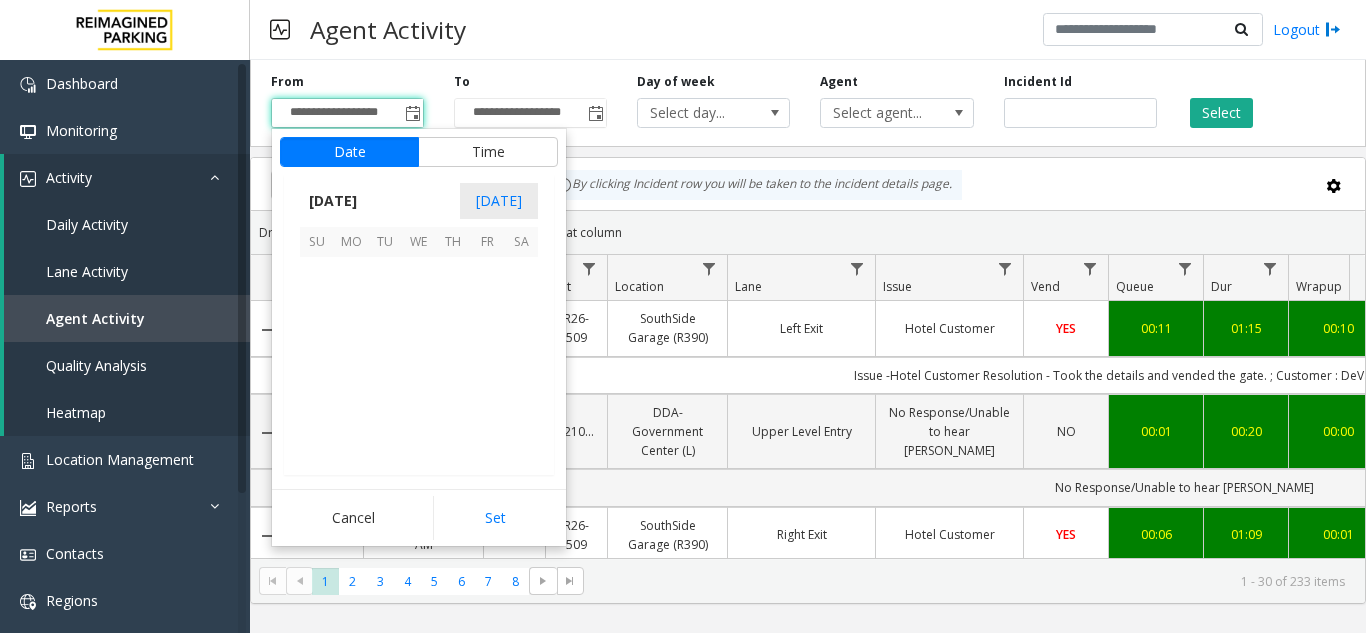 scroll, scrollTop: 358428, scrollLeft: 0, axis: vertical 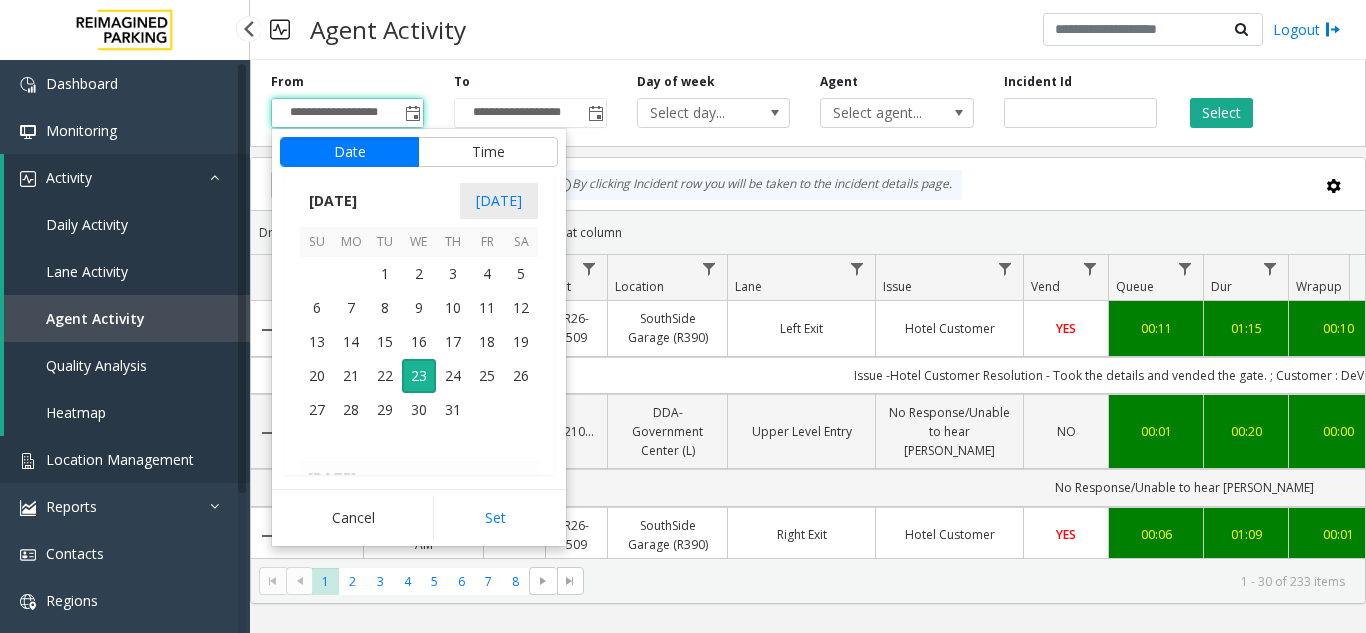 click on "Location Management" at bounding box center (120, 459) 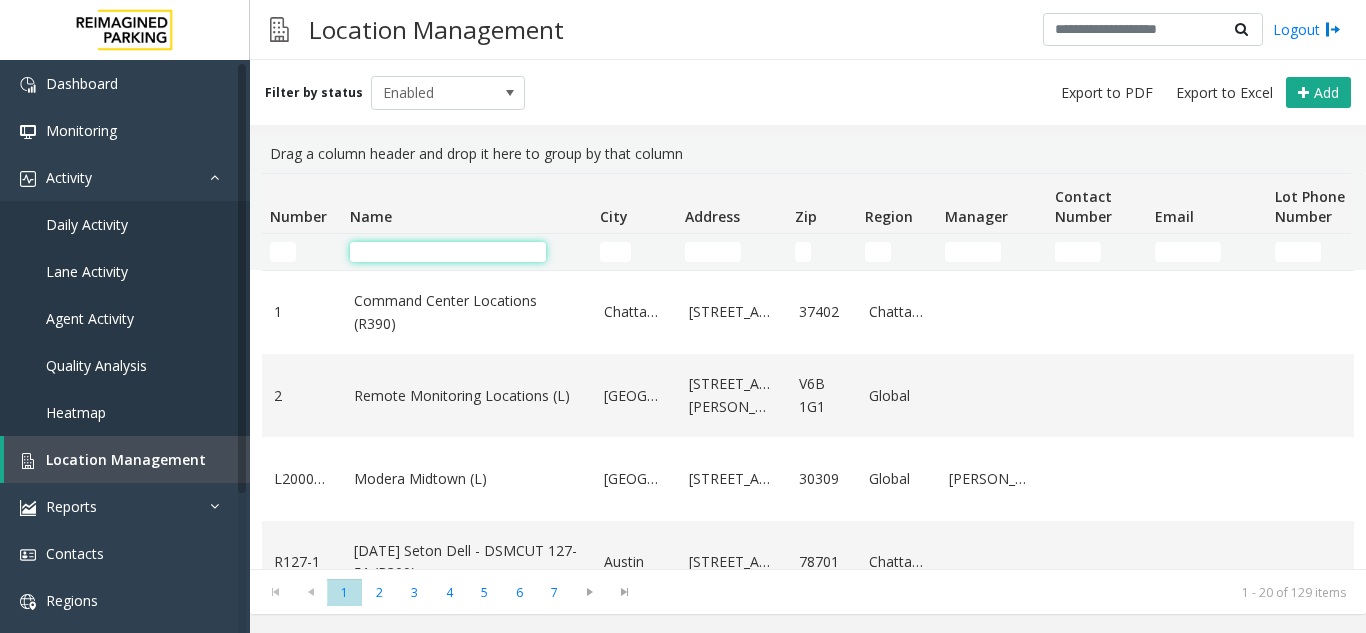 click 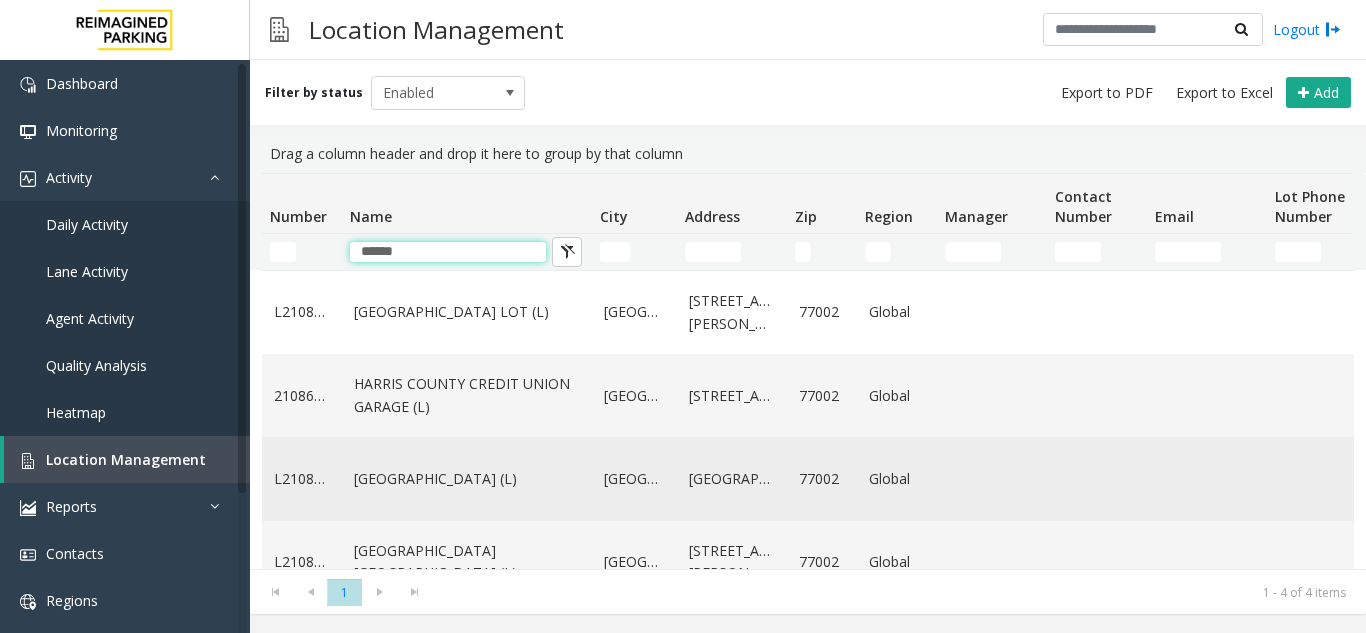 type on "******" 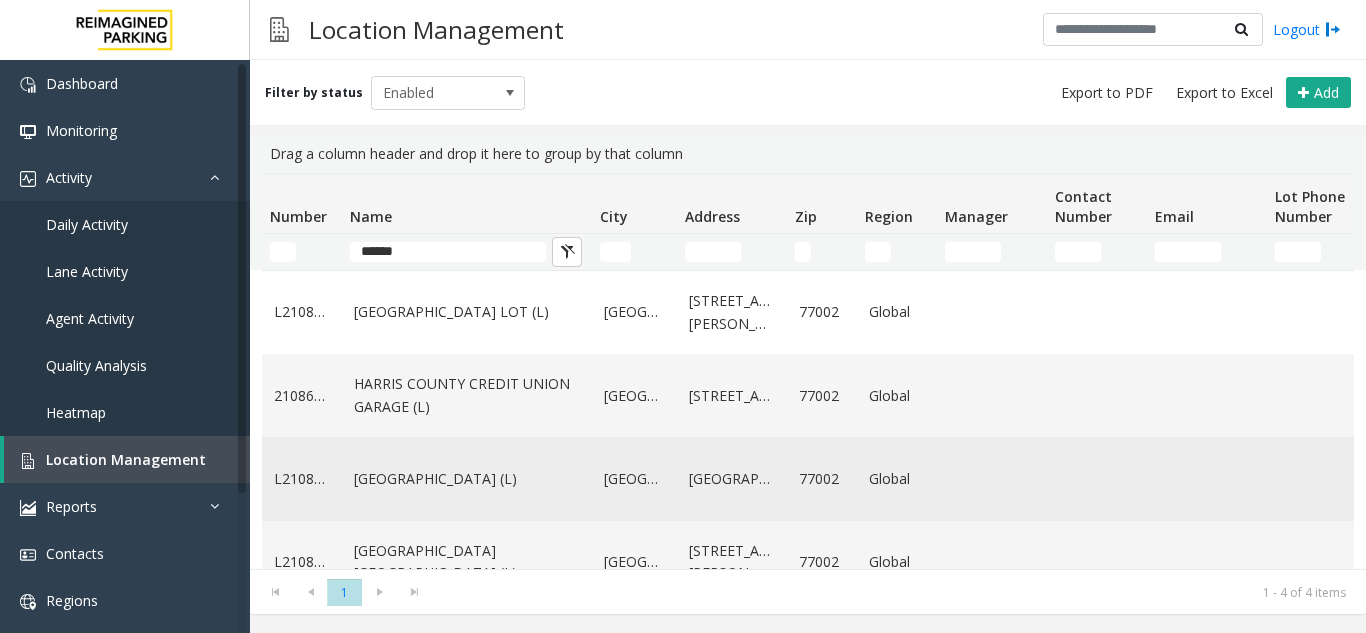 click on "[GEOGRAPHIC_DATA] (L)" 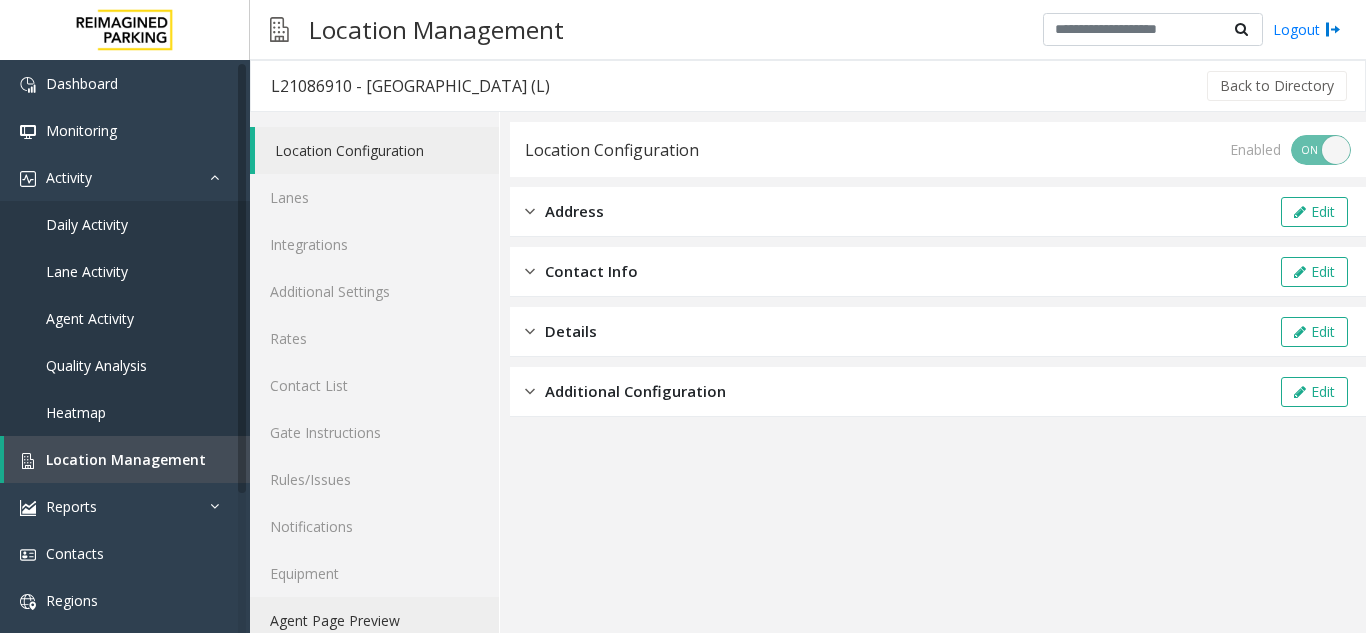 click on "Agent Page Preview" 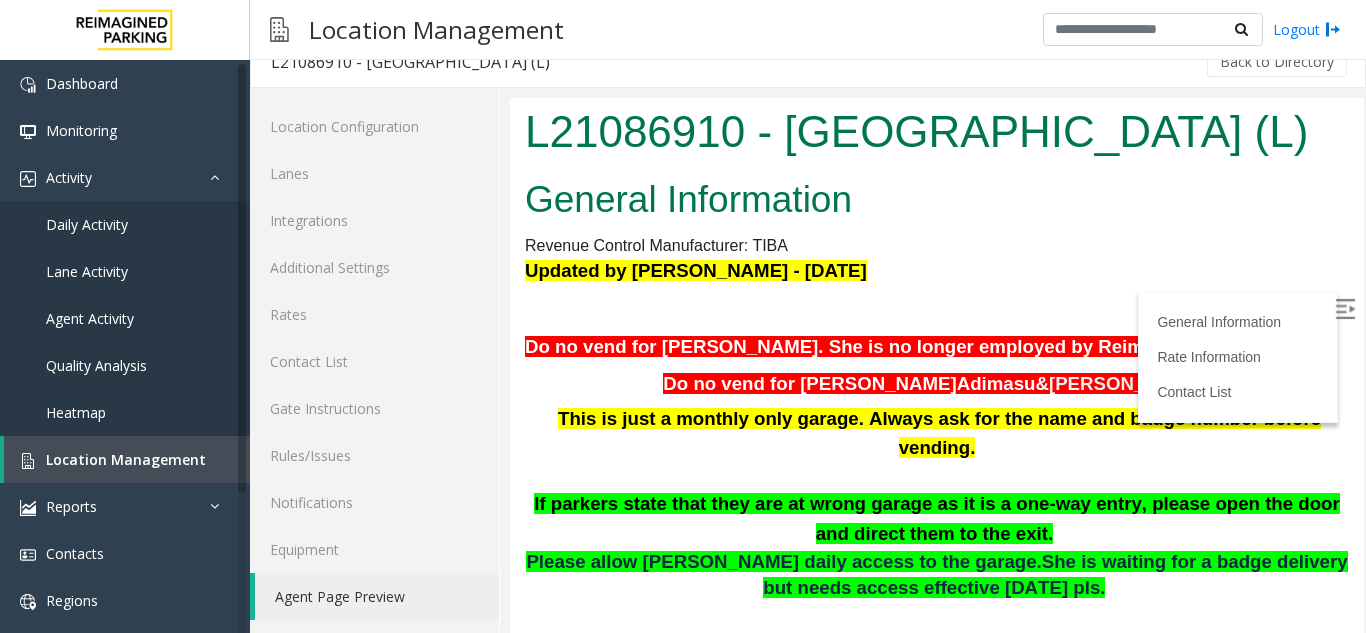 scroll, scrollTop: 26, scrollLeft: 0, axis: vertical 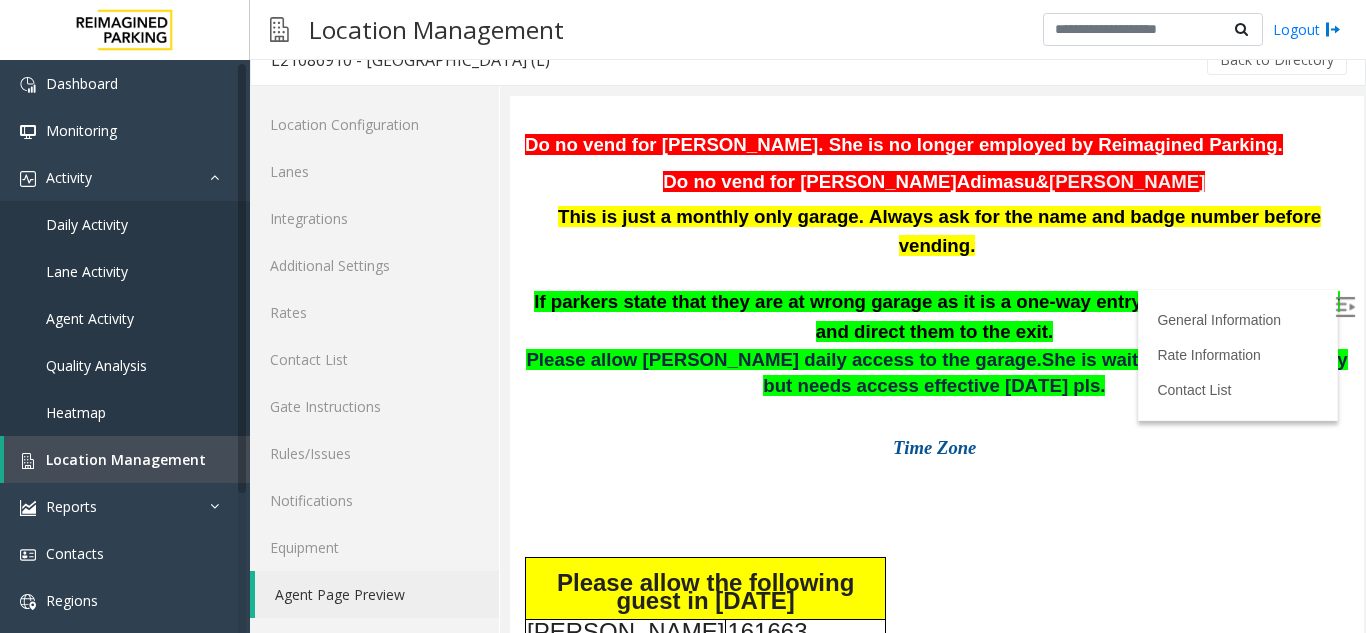 click at bounding box center [1345, 307] 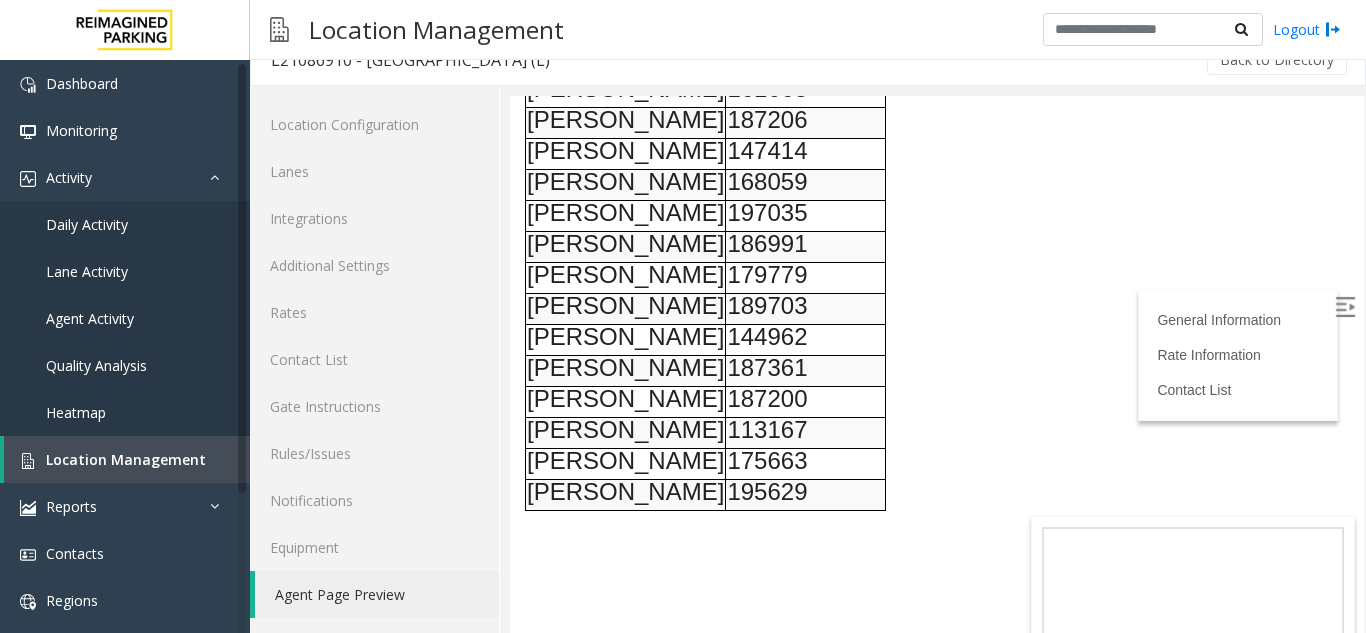 scroll, scrollTop: 762, scrollLeft: 0, axis: vertical 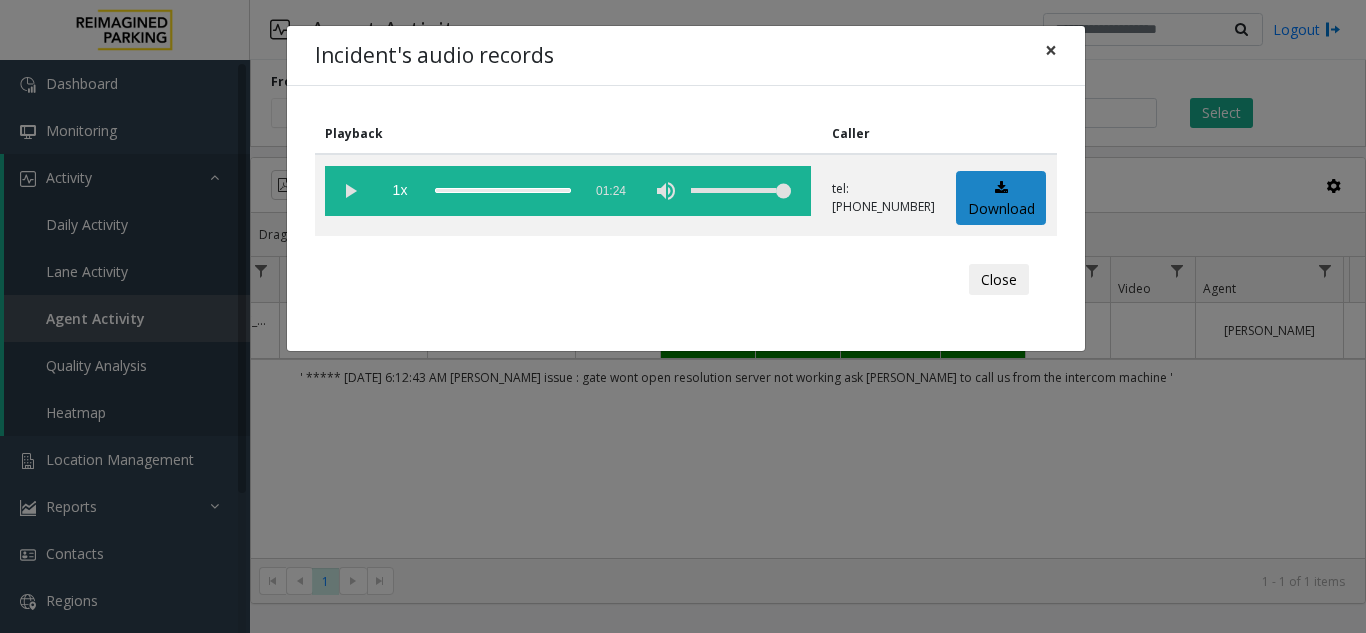 click on "×" 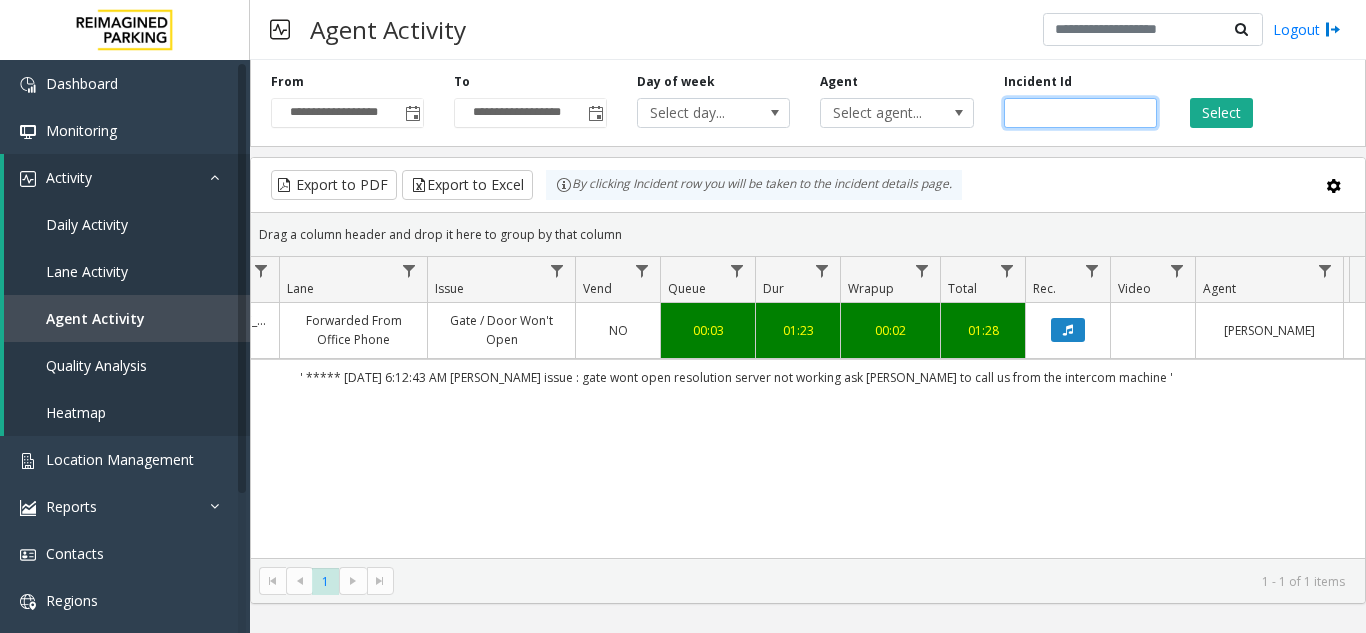 drag, startPoint x: 1089, startPoint y: 106, endPoint x: 1004, endPoint y: 106, distance: 85 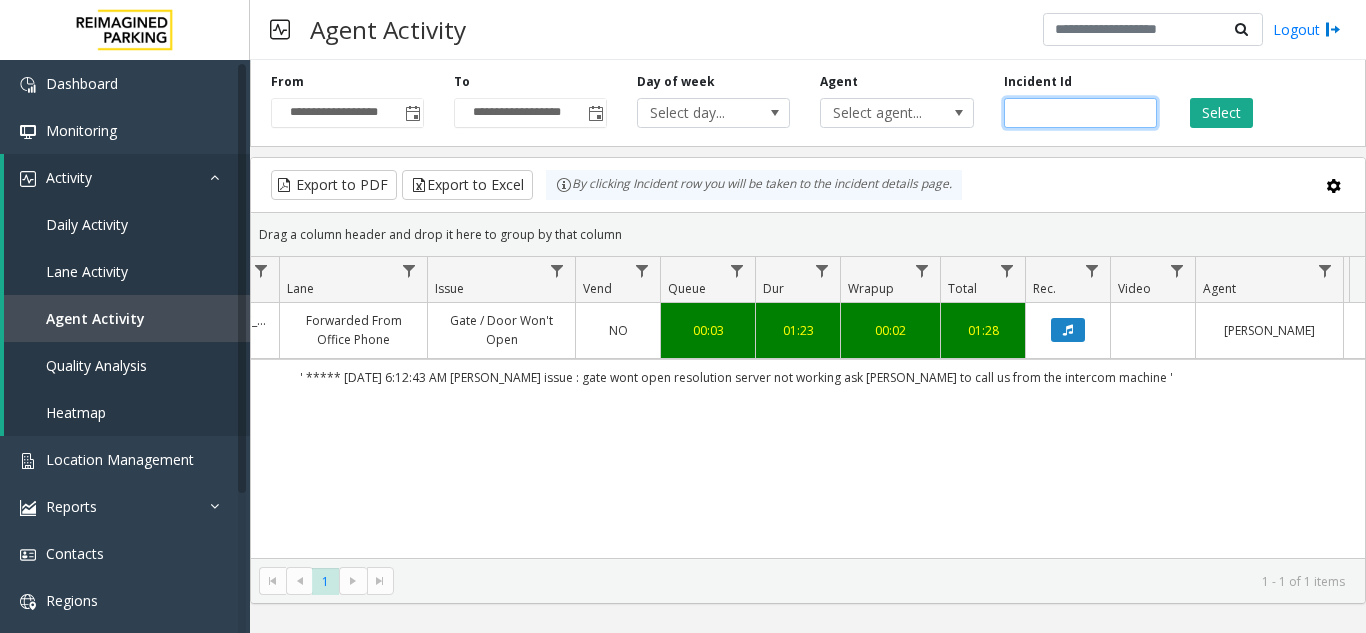 paste 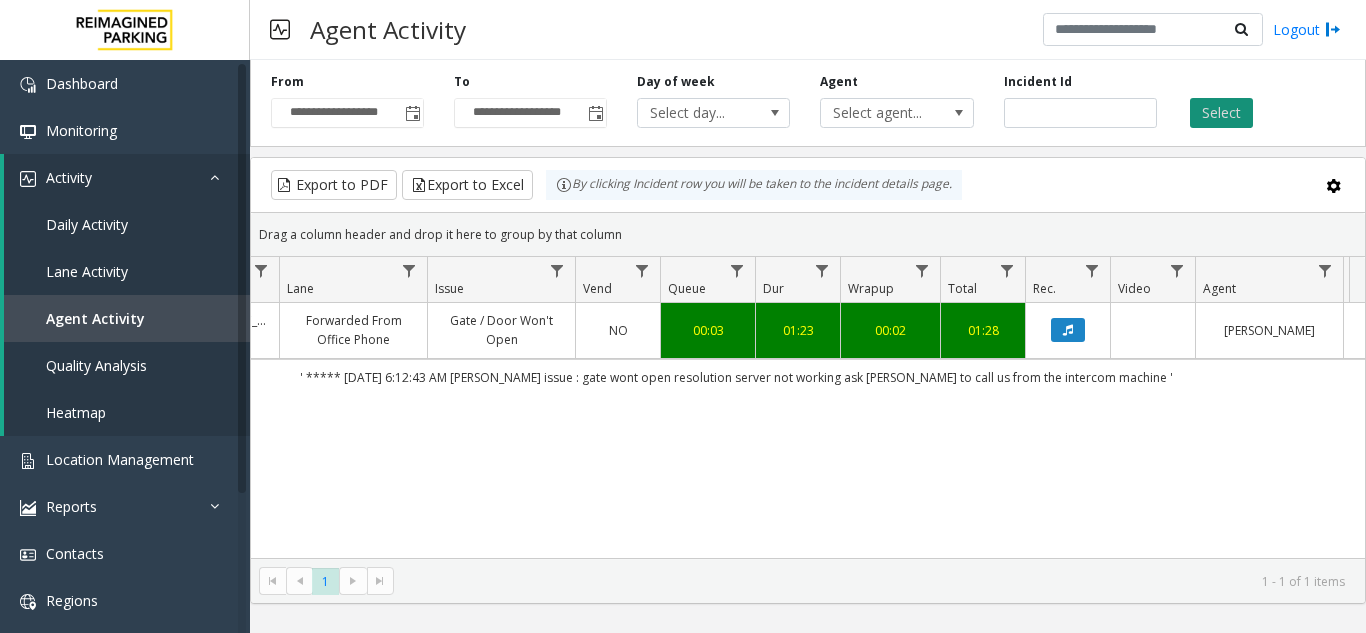 click on "Select" 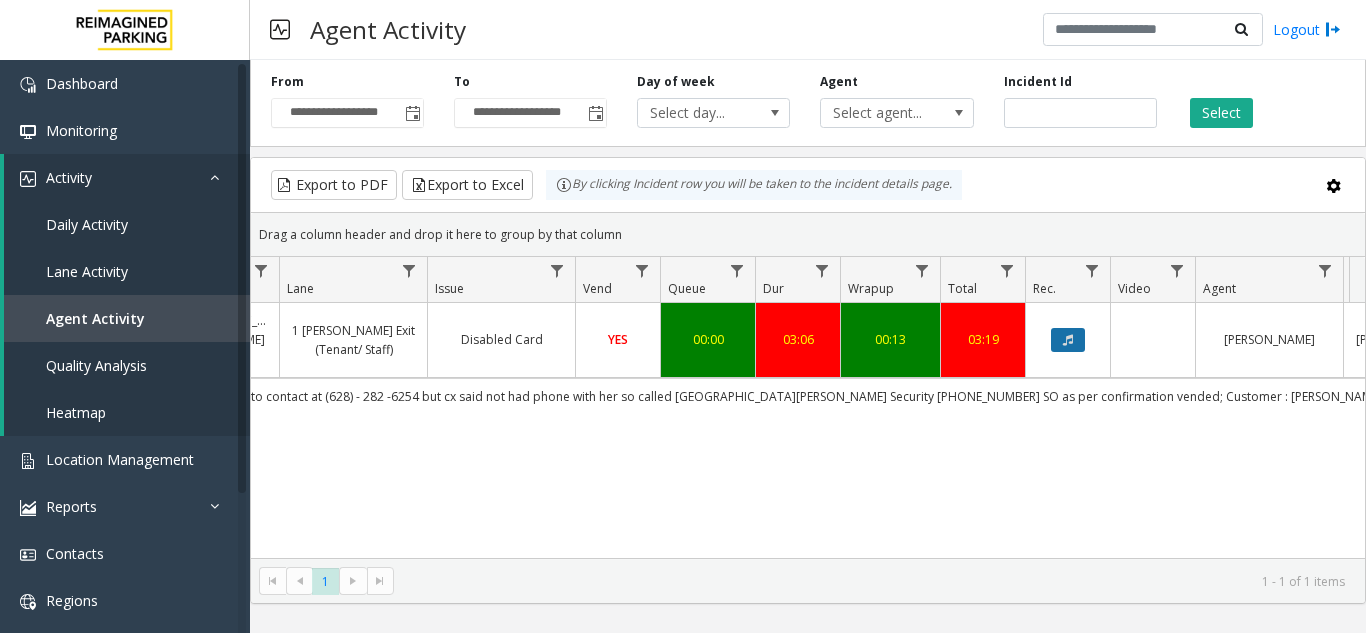 click 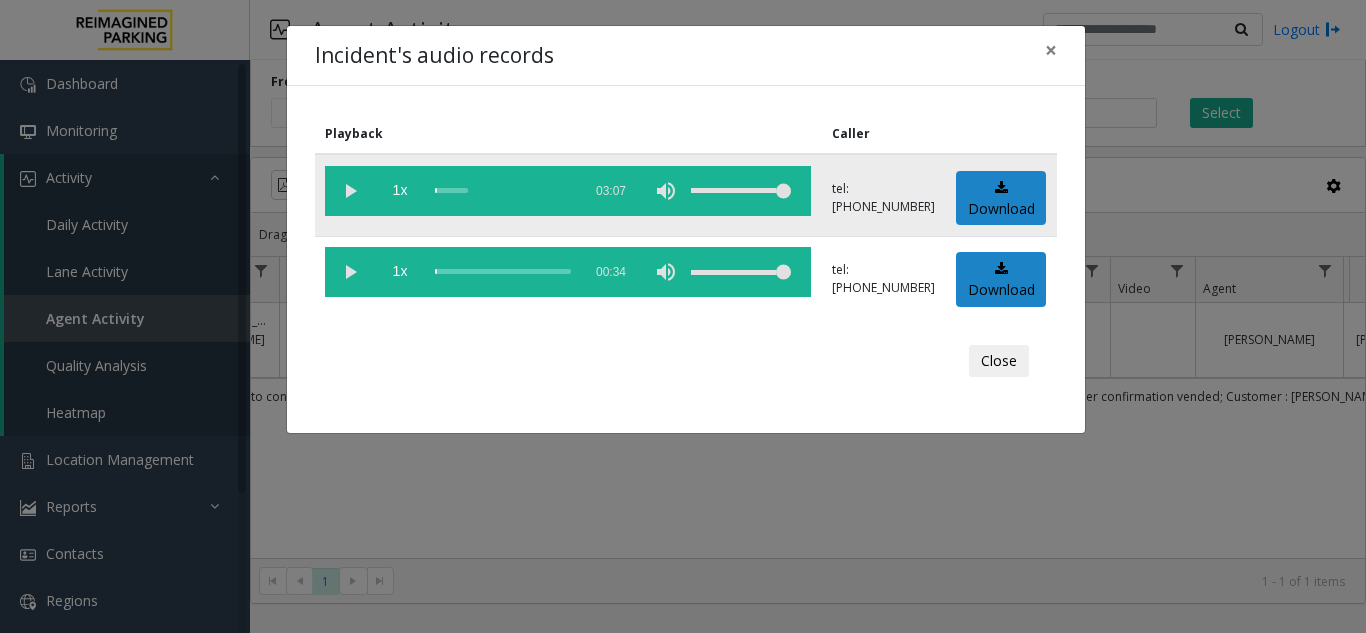 click 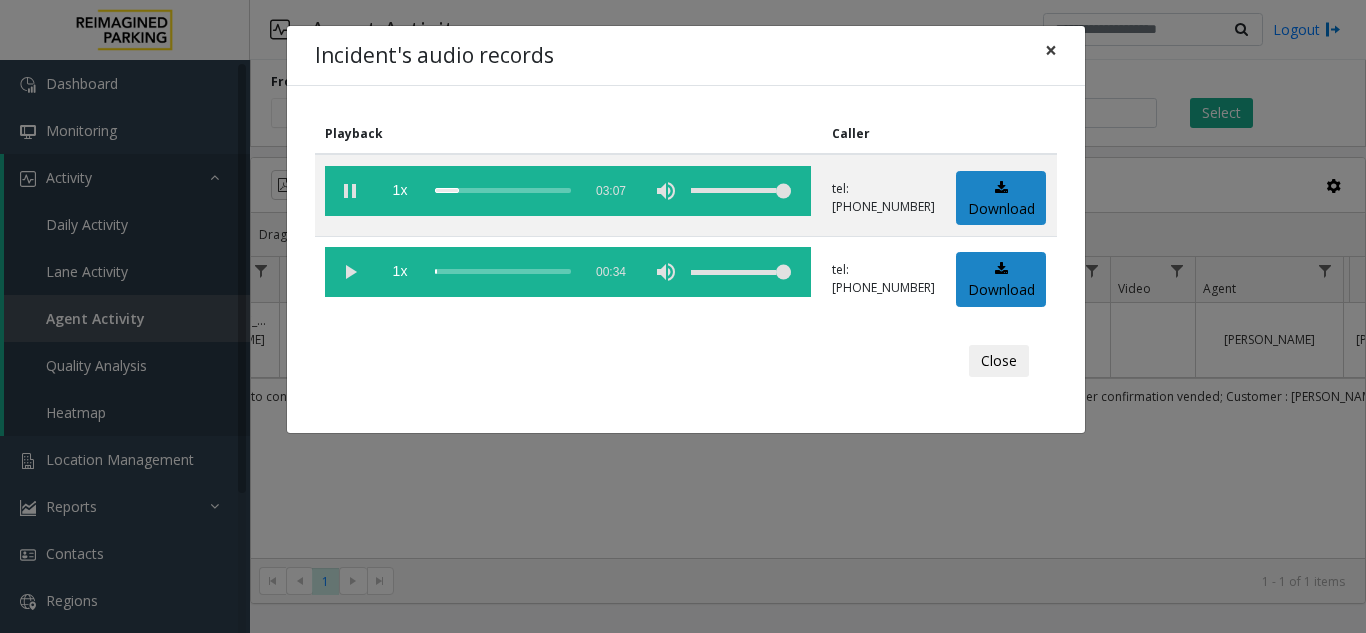 click on "×" 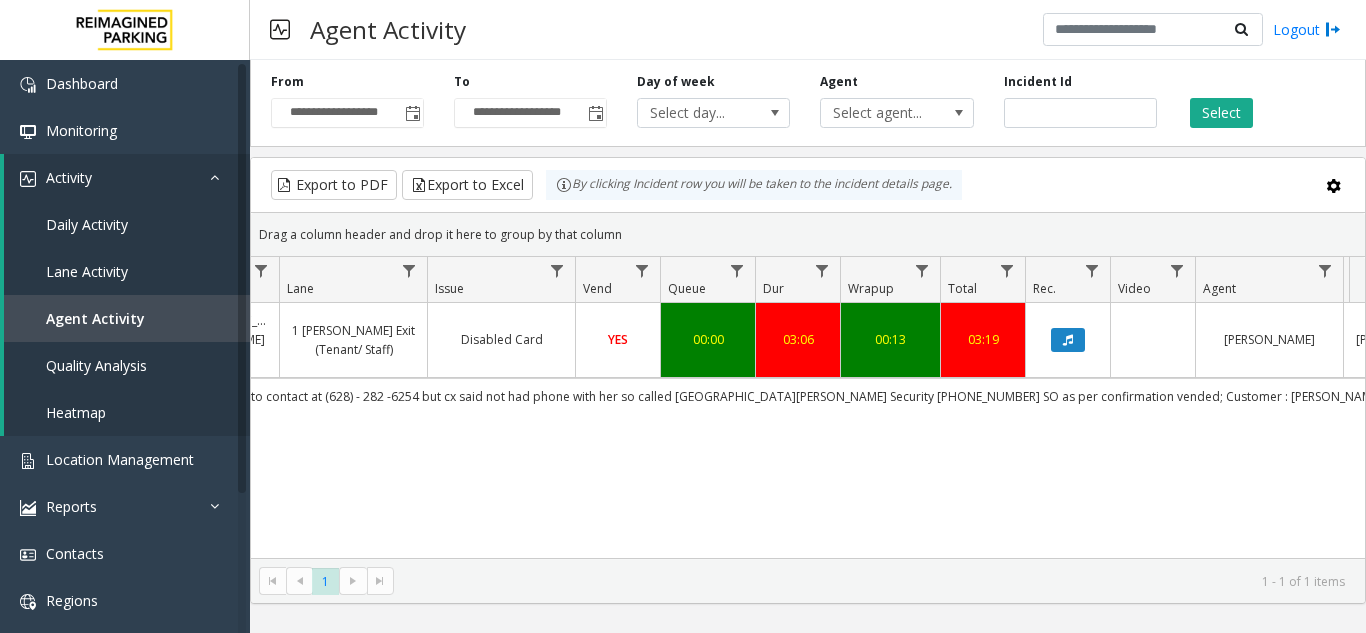 scroll, scrollTop: 0, scrollLeft: 161, axis: horizontal 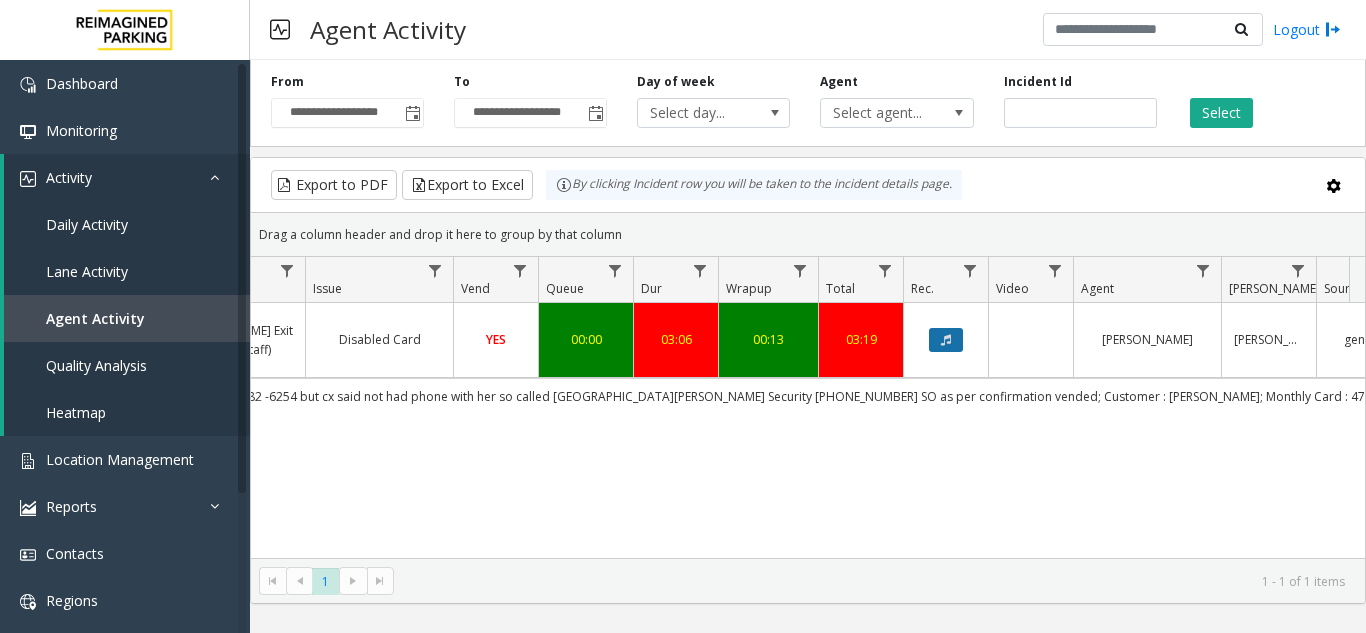 click 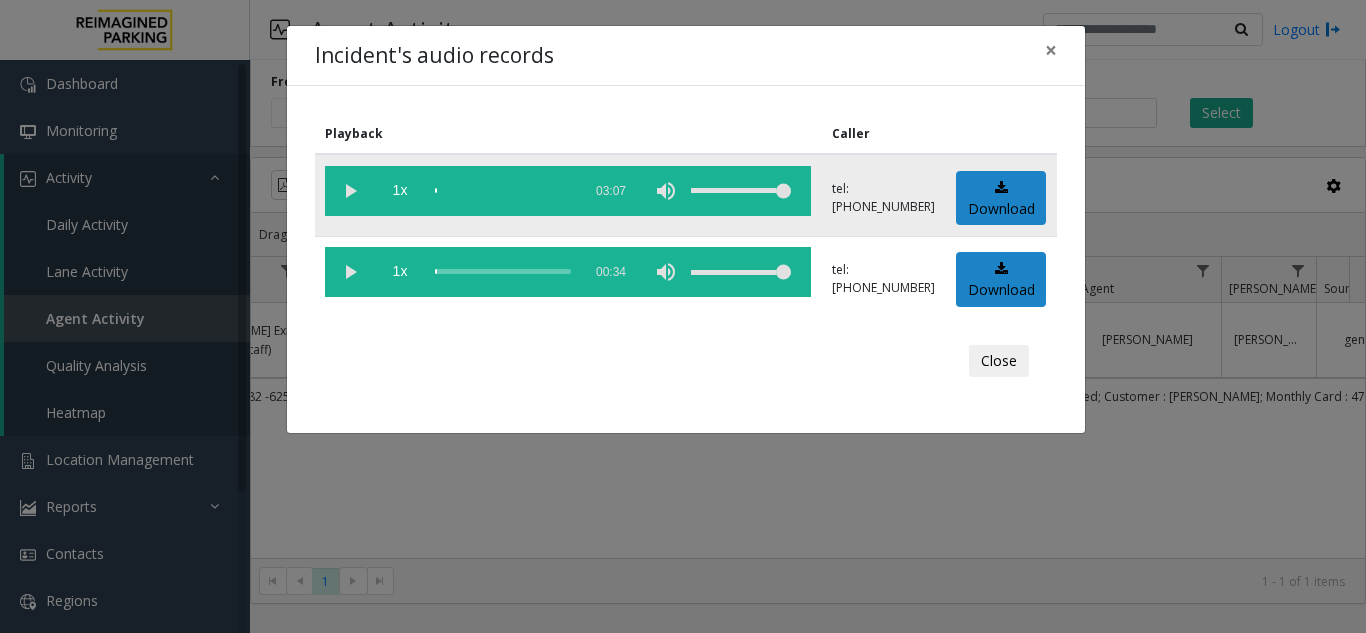 click 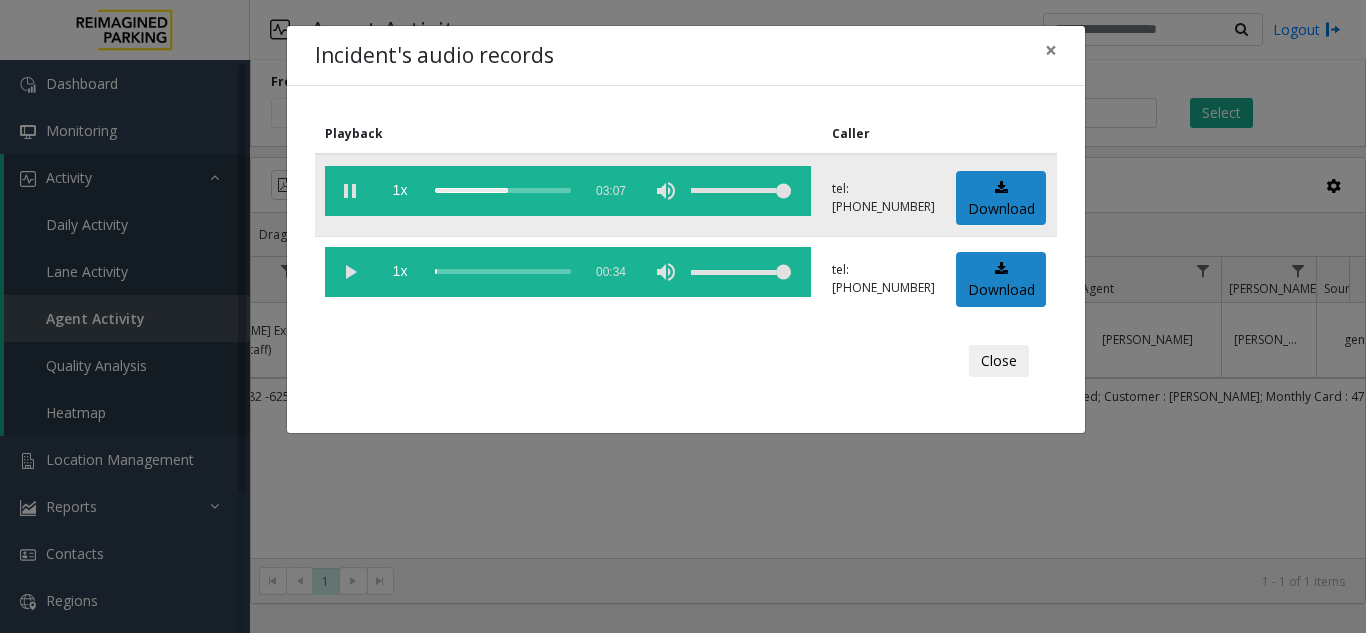 click 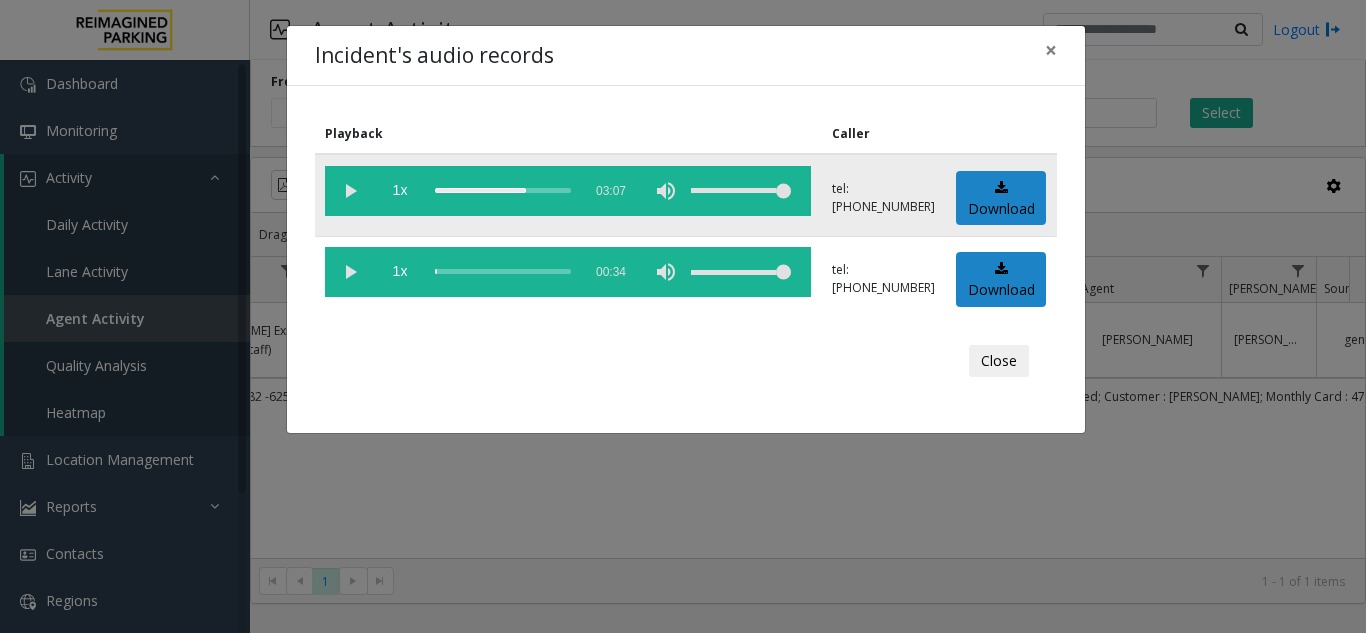 click 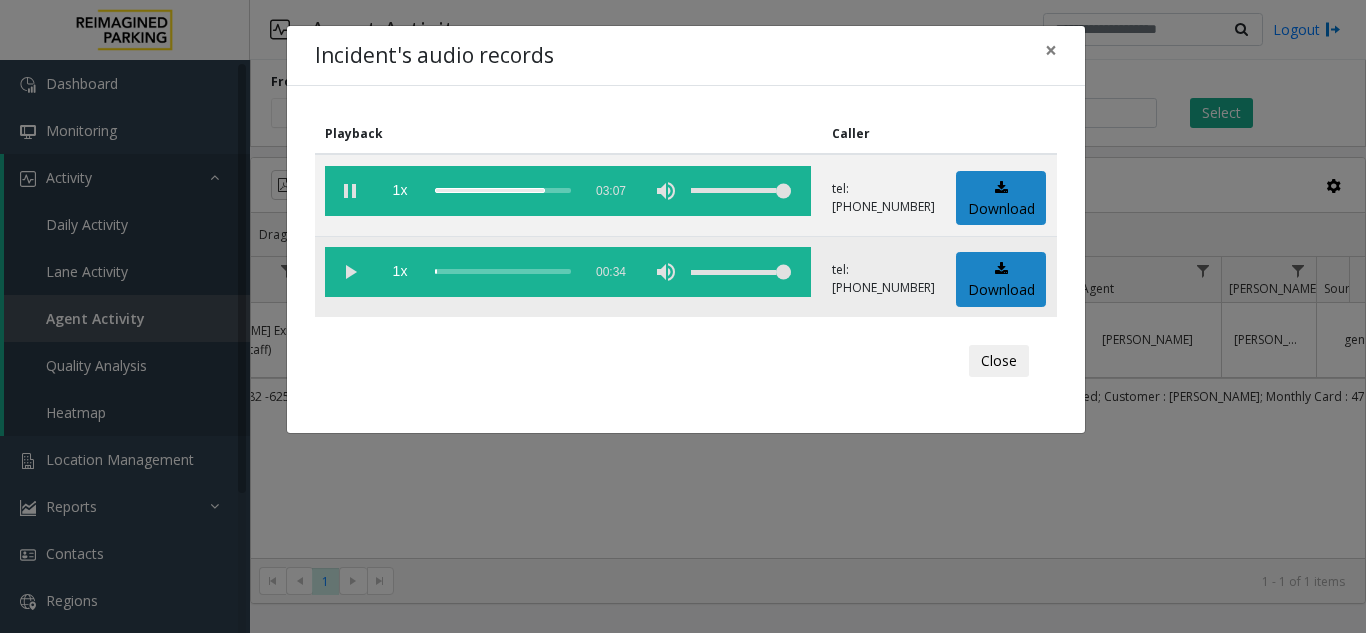 click 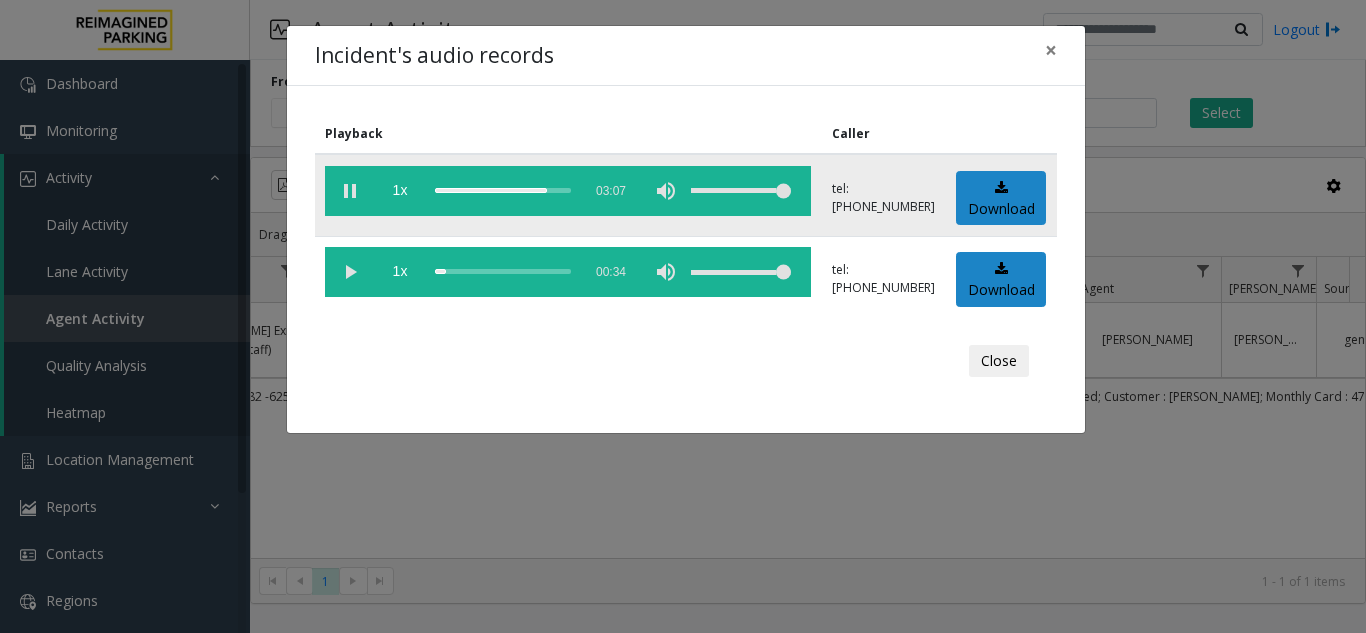 click 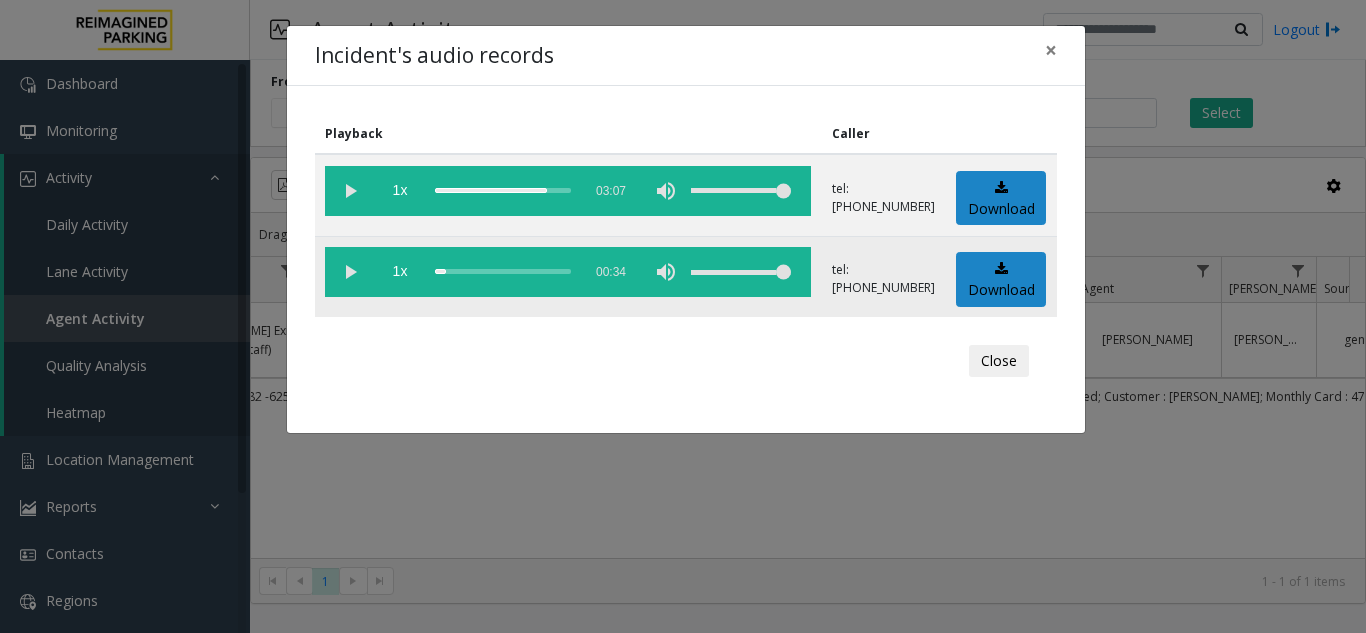 click 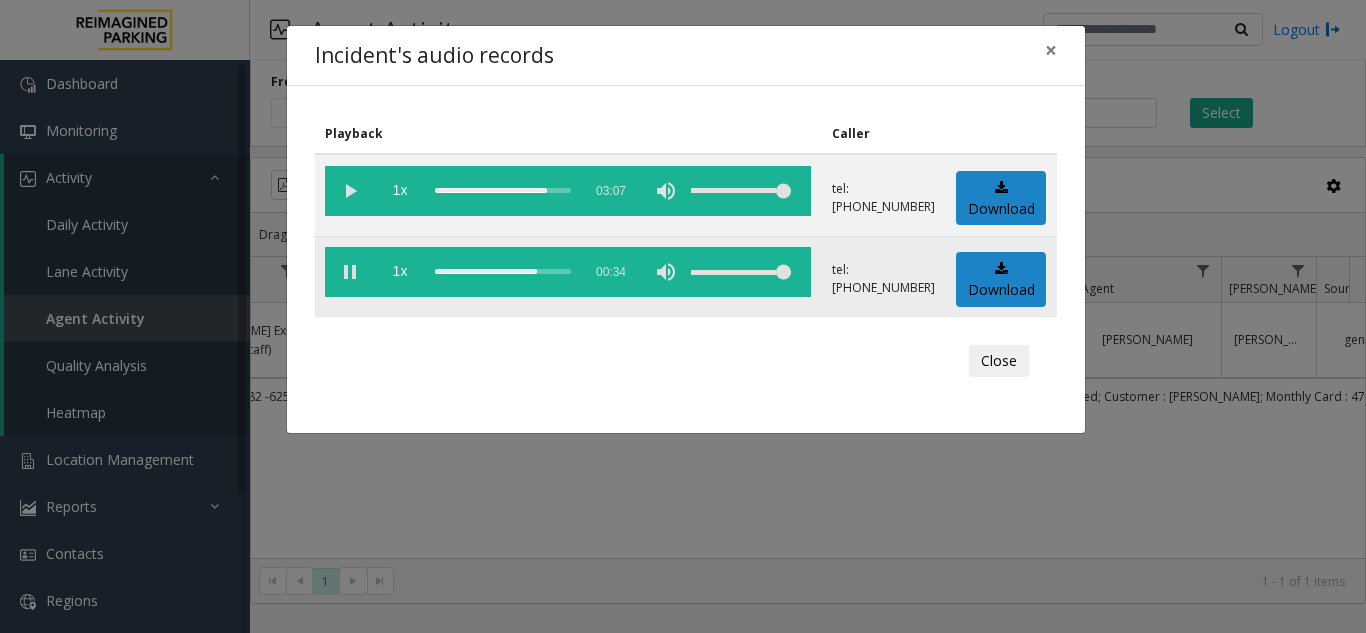click 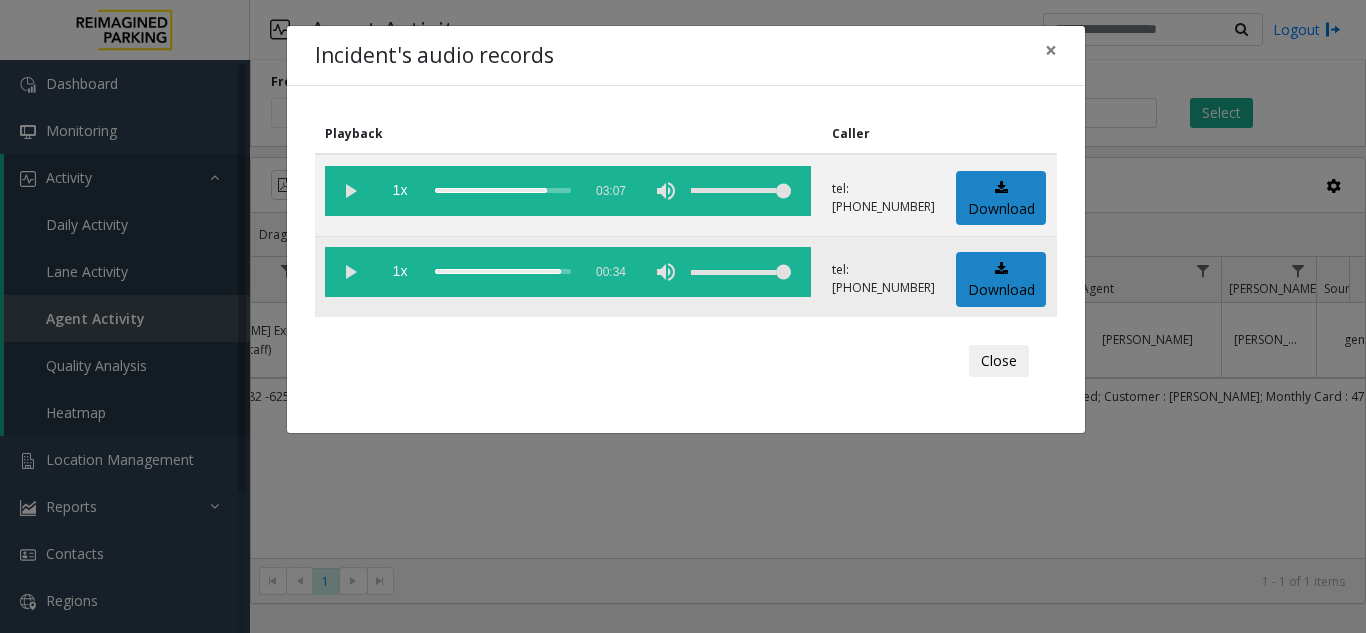 click 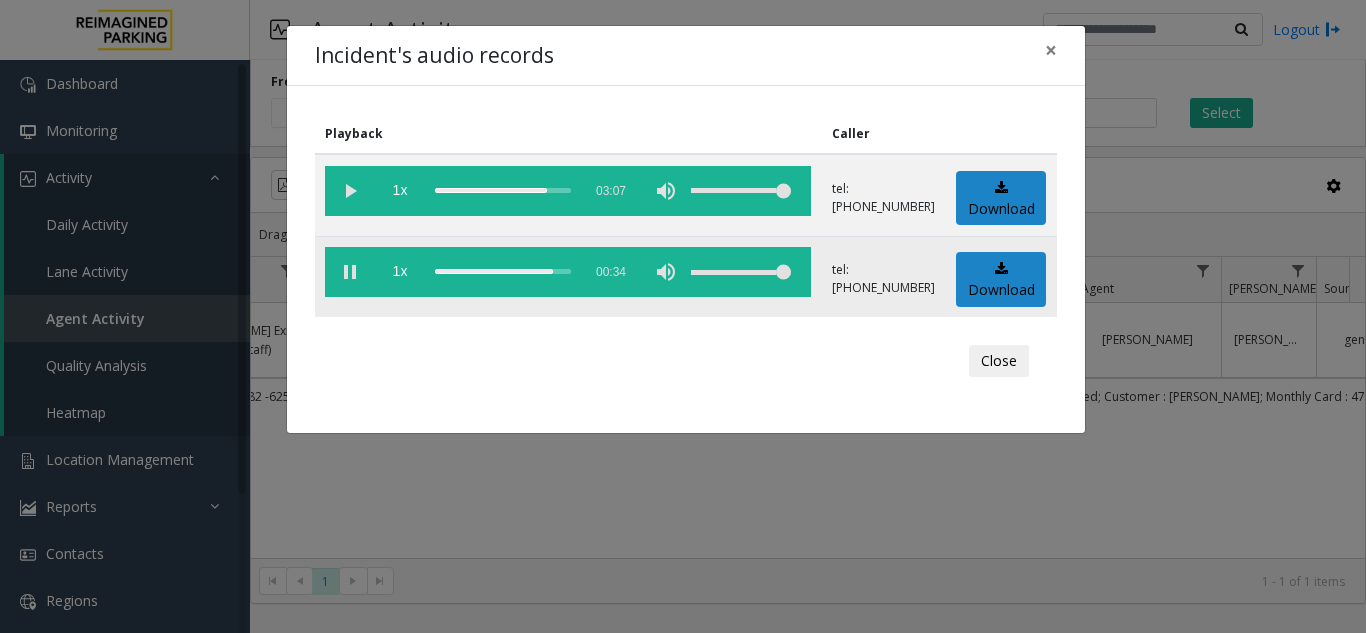 click 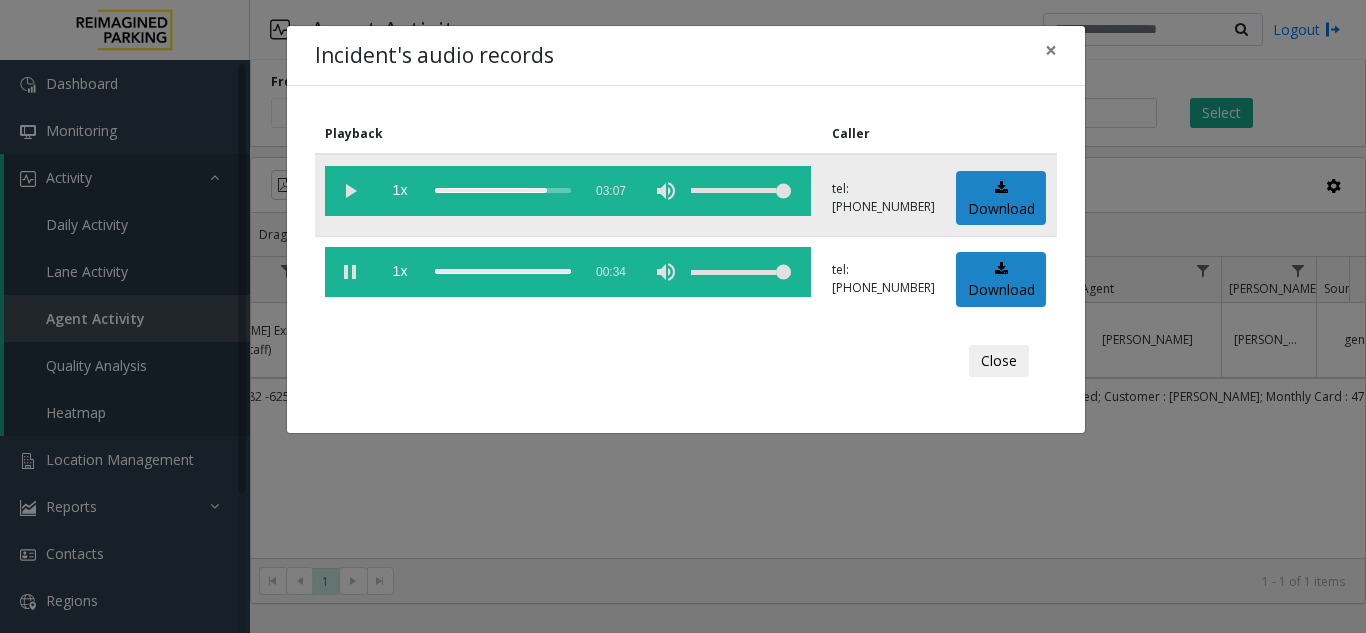 click 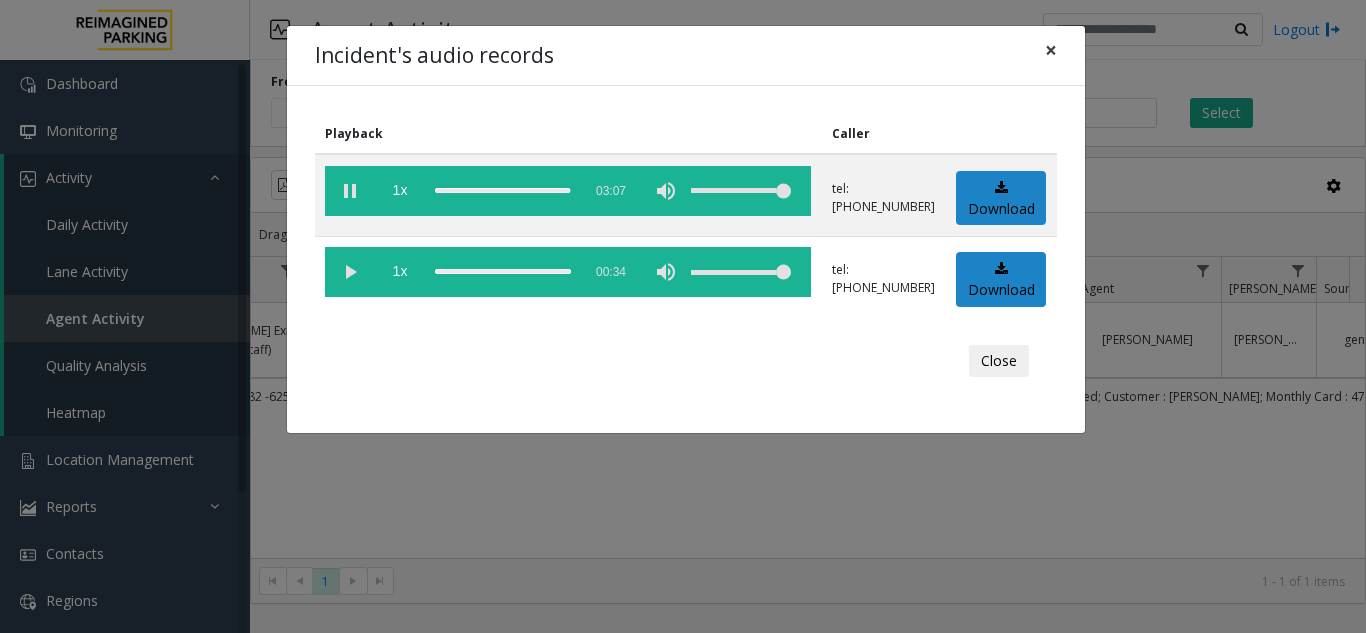click on "×" 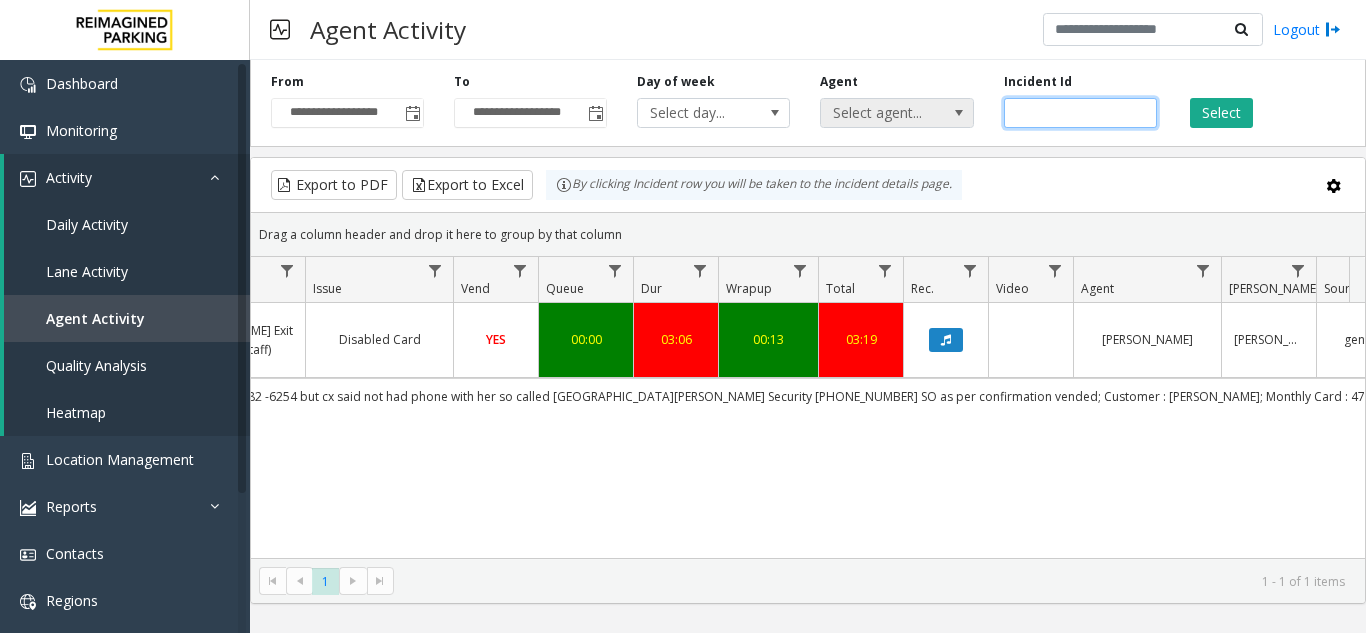drag, startPoint x: 1065, startPoint y: 110, endPoint x: 961, endPoint y: 110, distance: 104 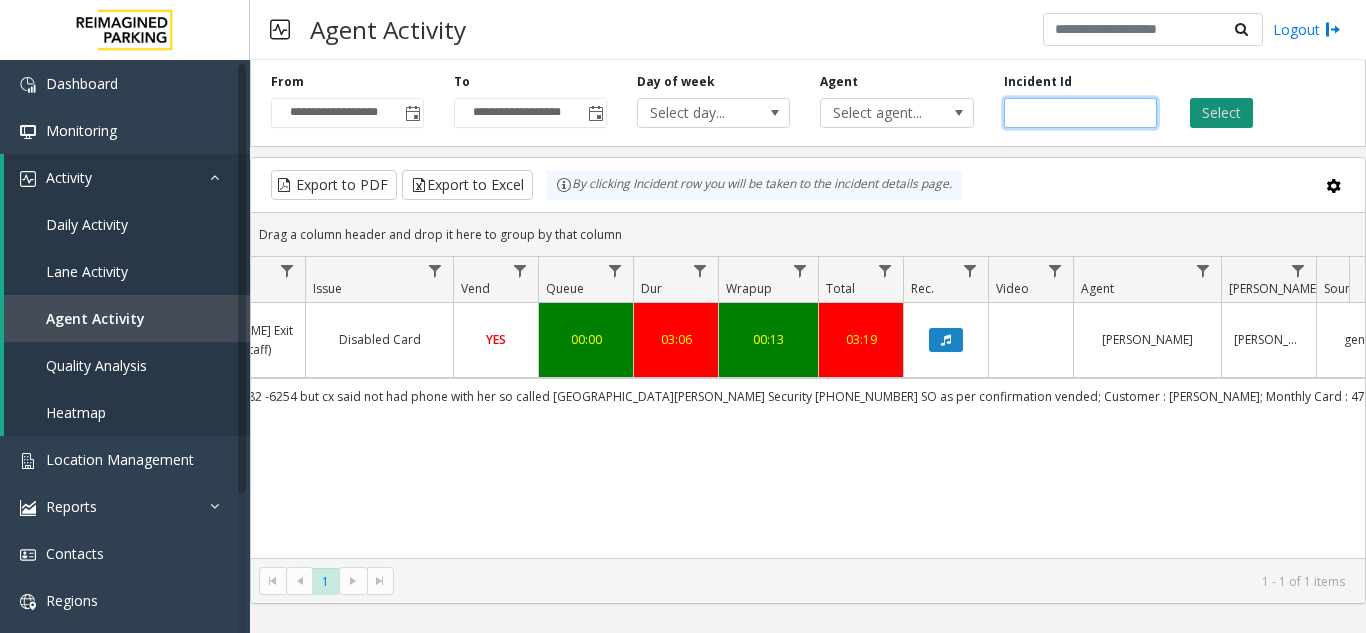 type on "*******" 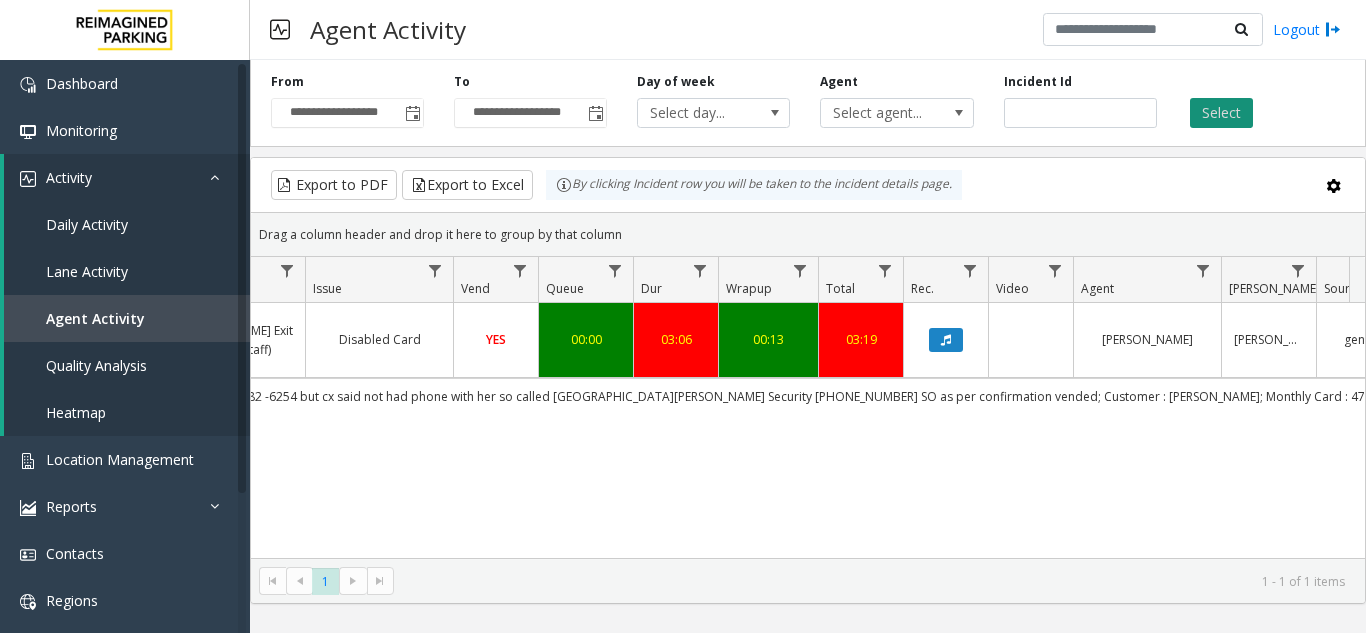 click on "Select" 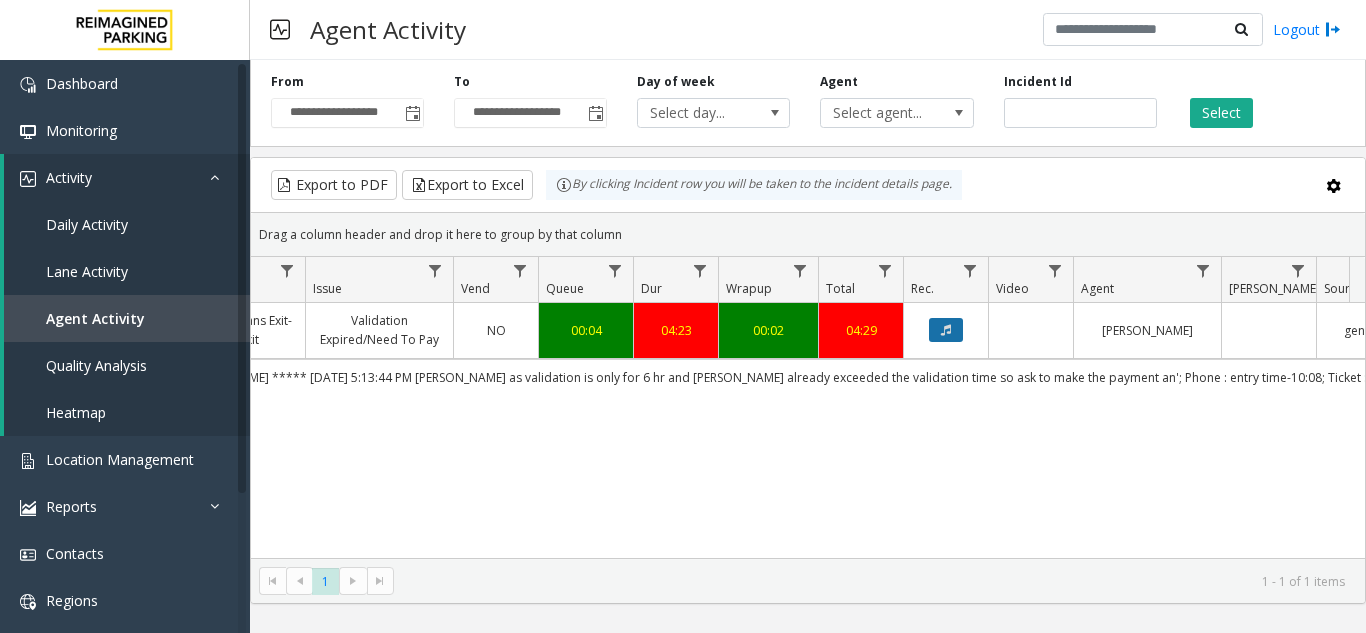 click 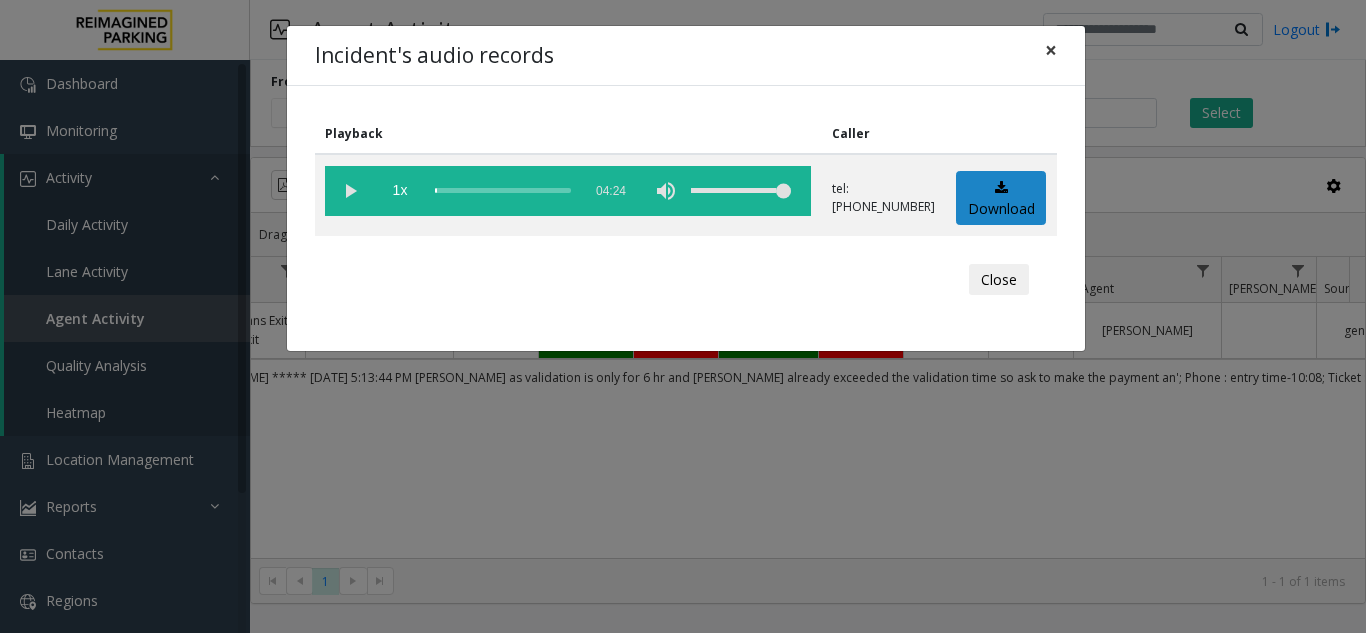 click on "×" 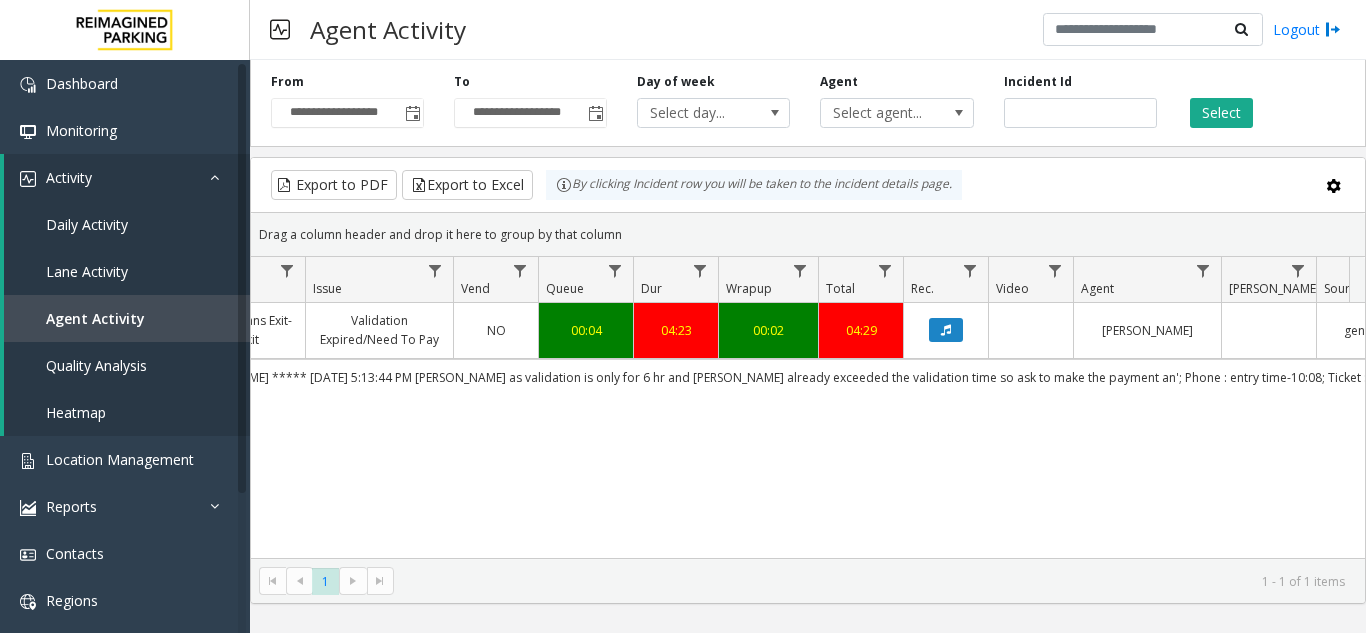 scroll, scrollTop: 0, scrollLeft: 244, axis: horizontal 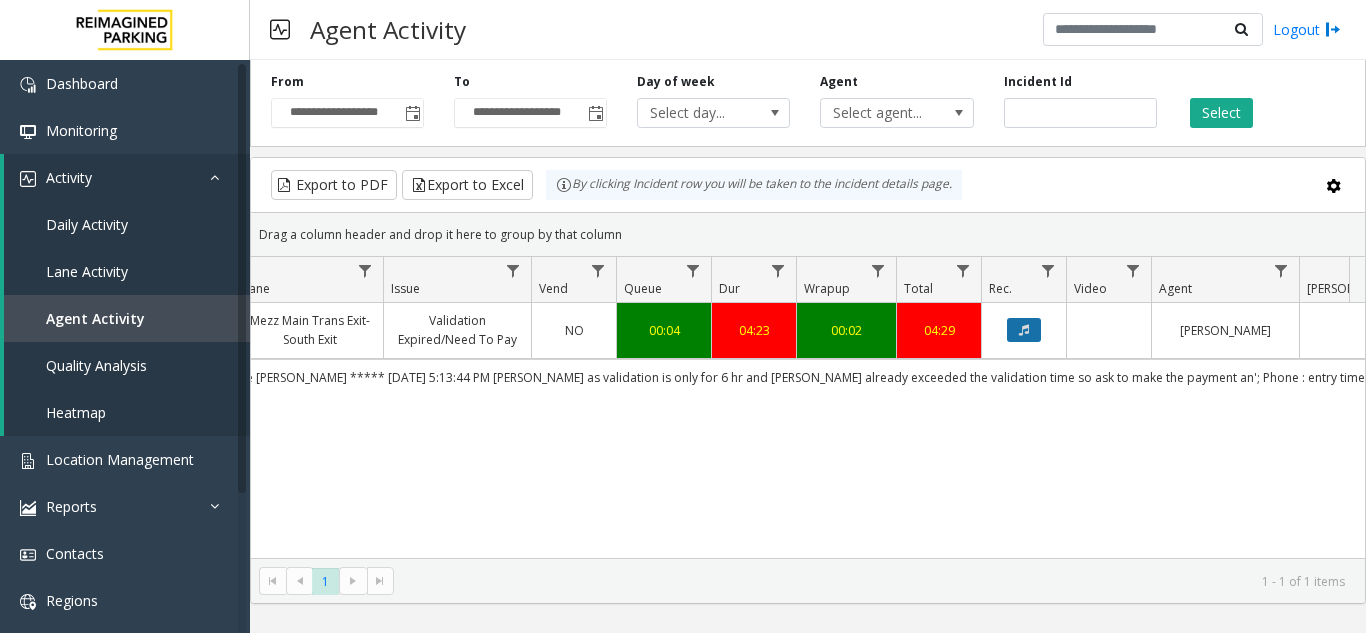 click 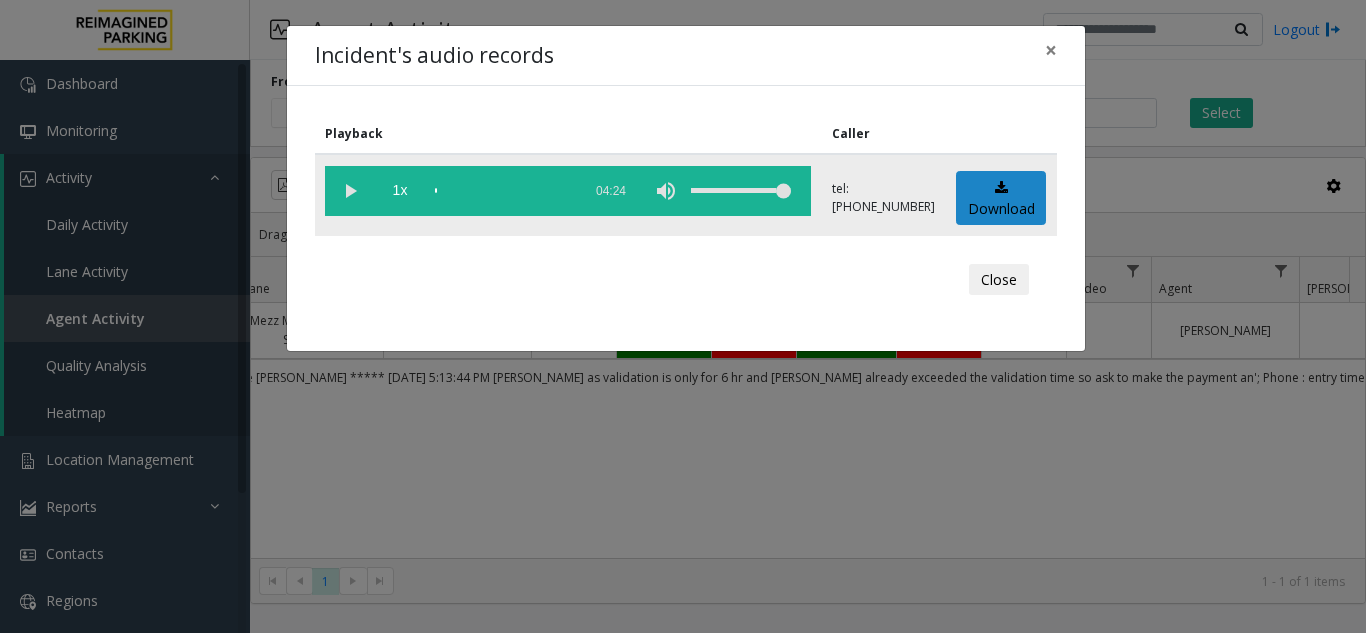 click 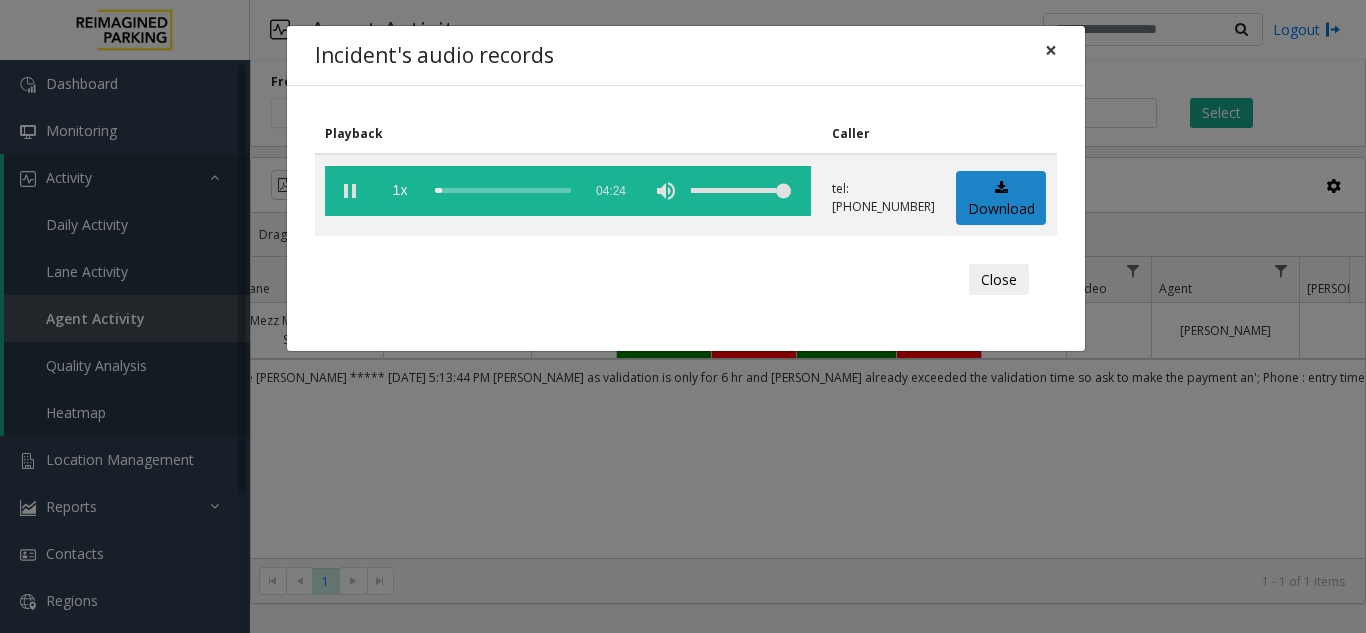 click on "×" 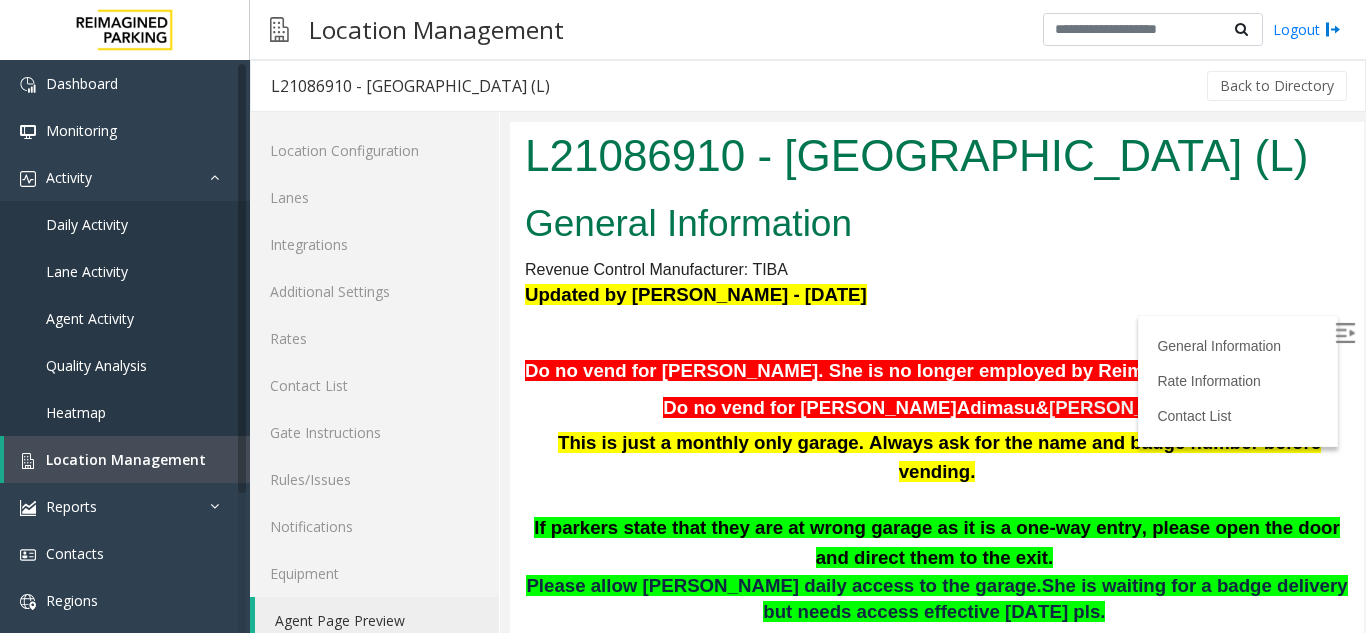scroll, scrollTop: 262, scrollLeft: 0, axis: vertical 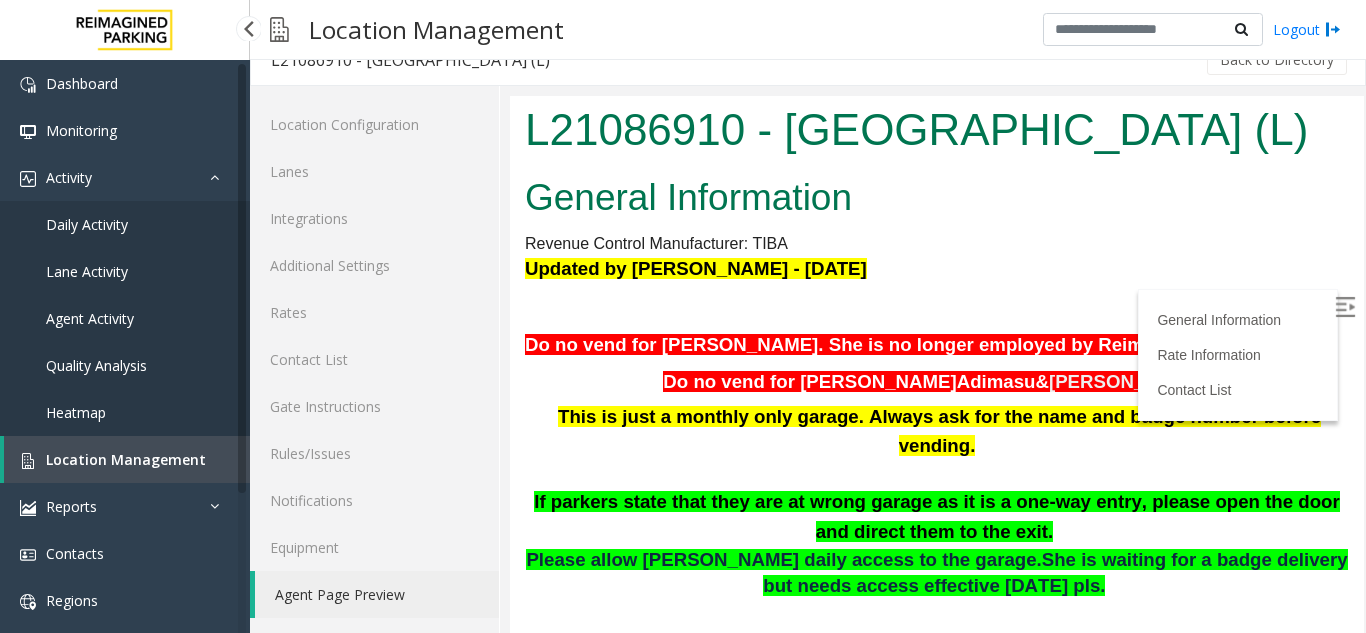 click on "Location Management" at bounding box center (126, 459) 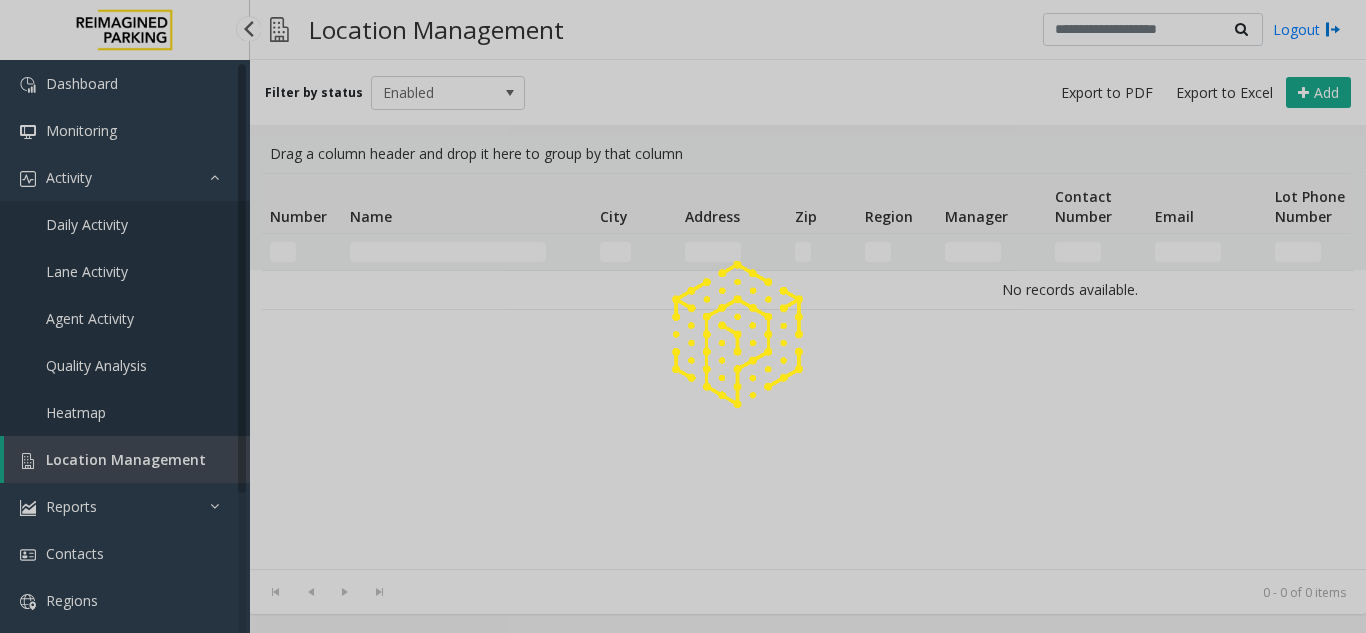 scroll, scrollTop: 0, scrollLeft: 0, axis: both 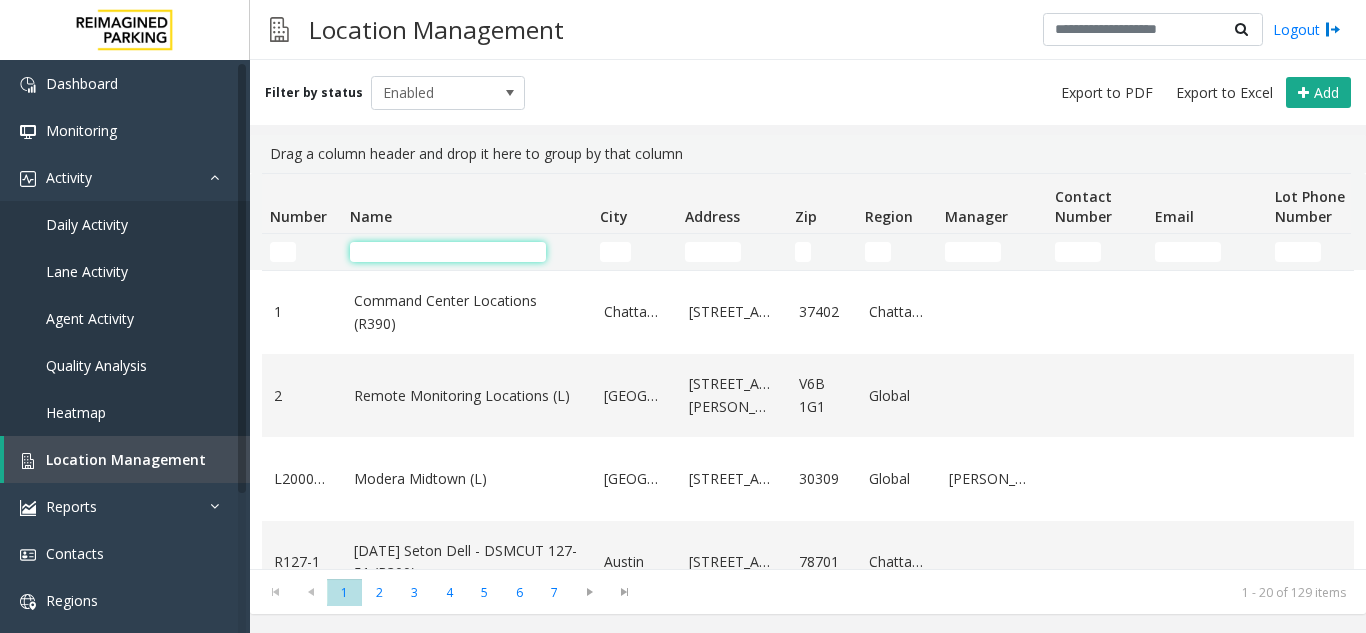 click 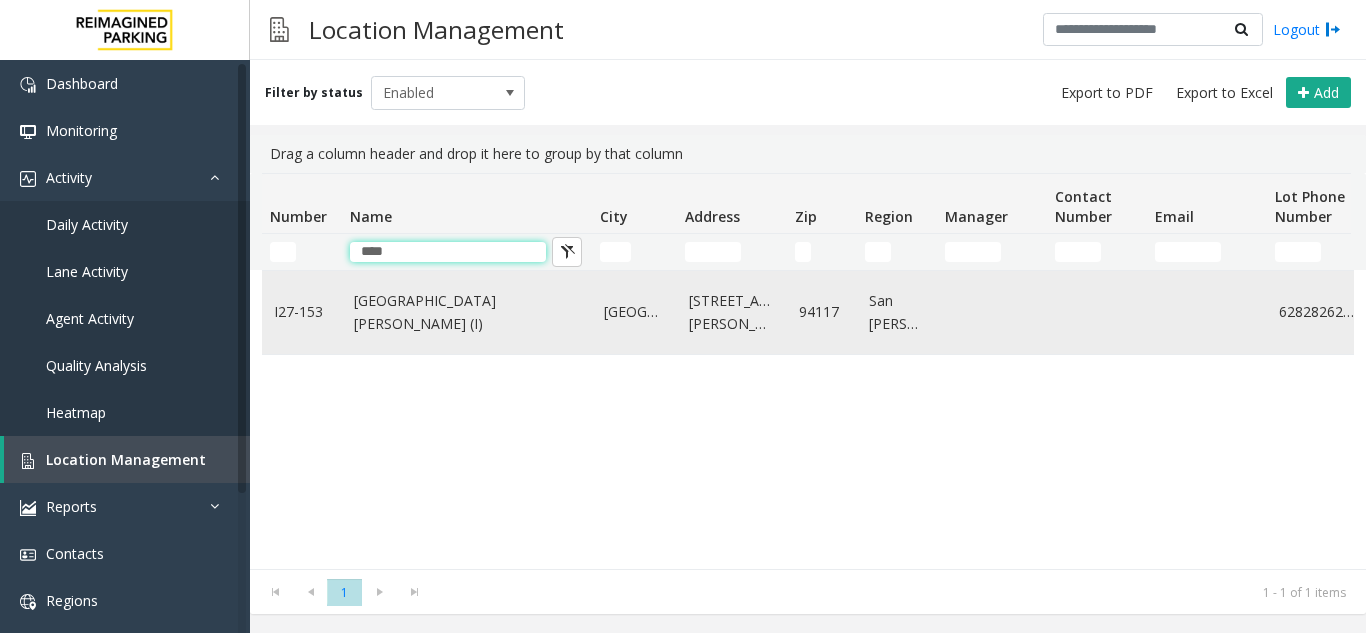 type on "****" 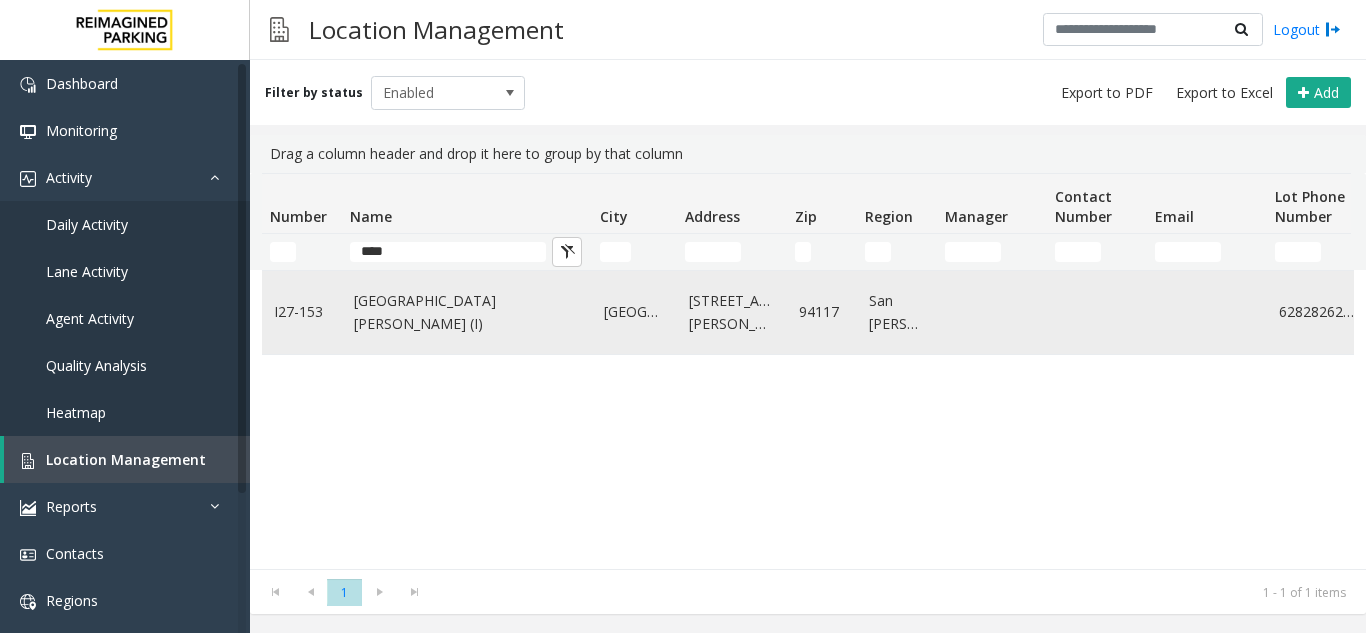 click on "St. Mary Medical Center (I)" 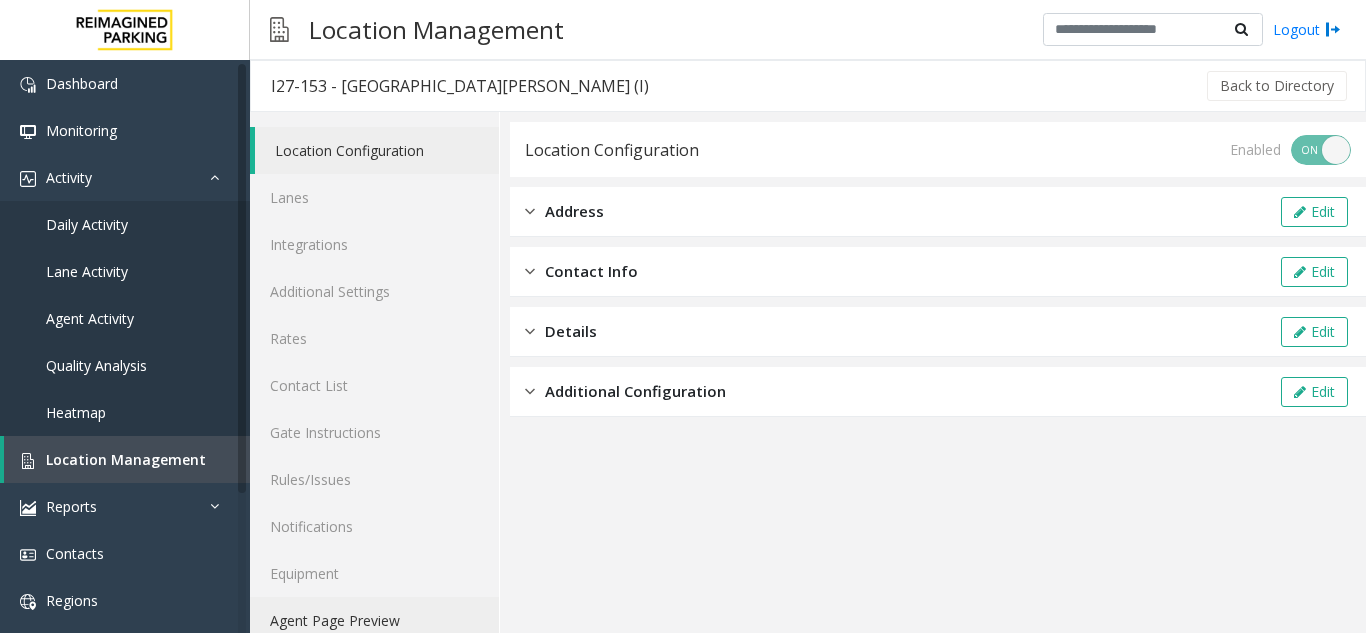 click on "Agent Page Preview" 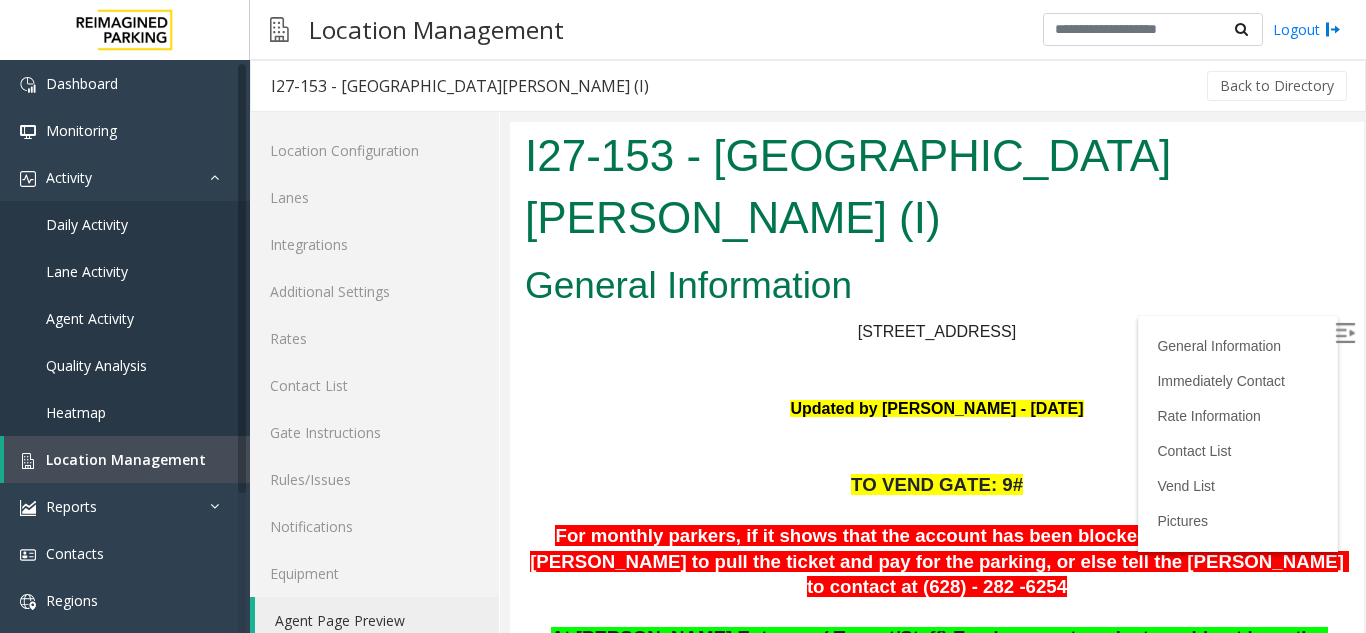 scroll, scrollTop: 200, scrollLeft: 0, axis: vertical 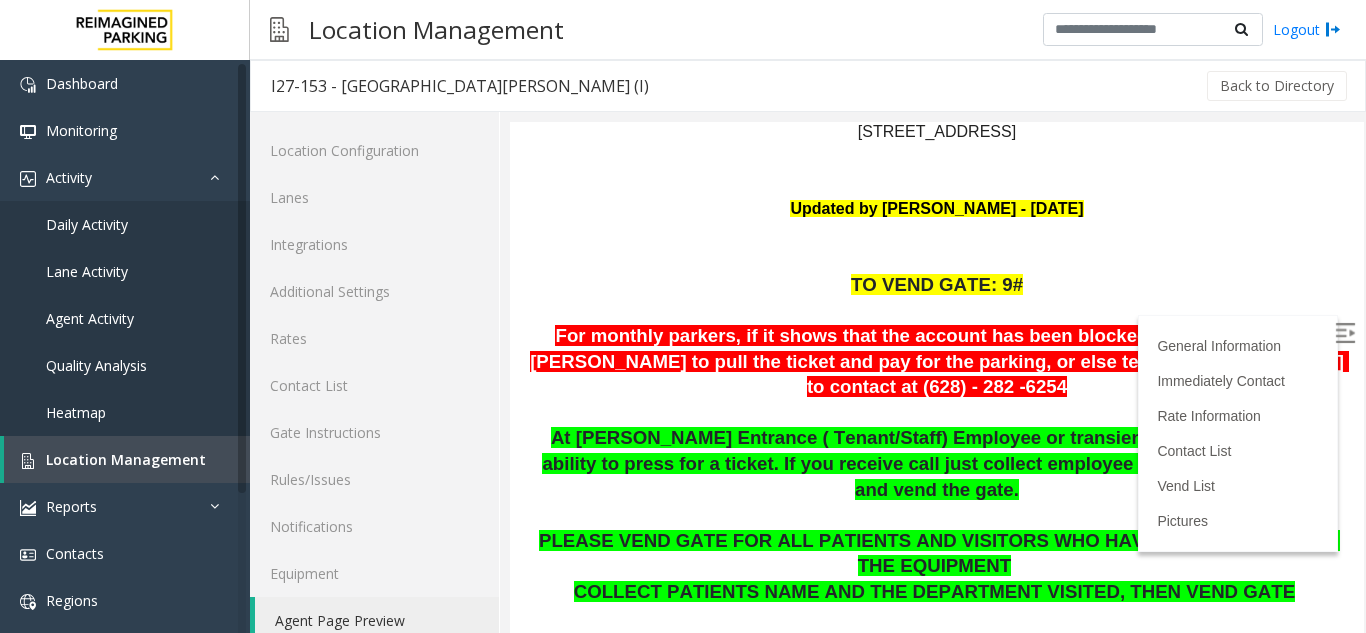 click at bounding box center (1345, 333) 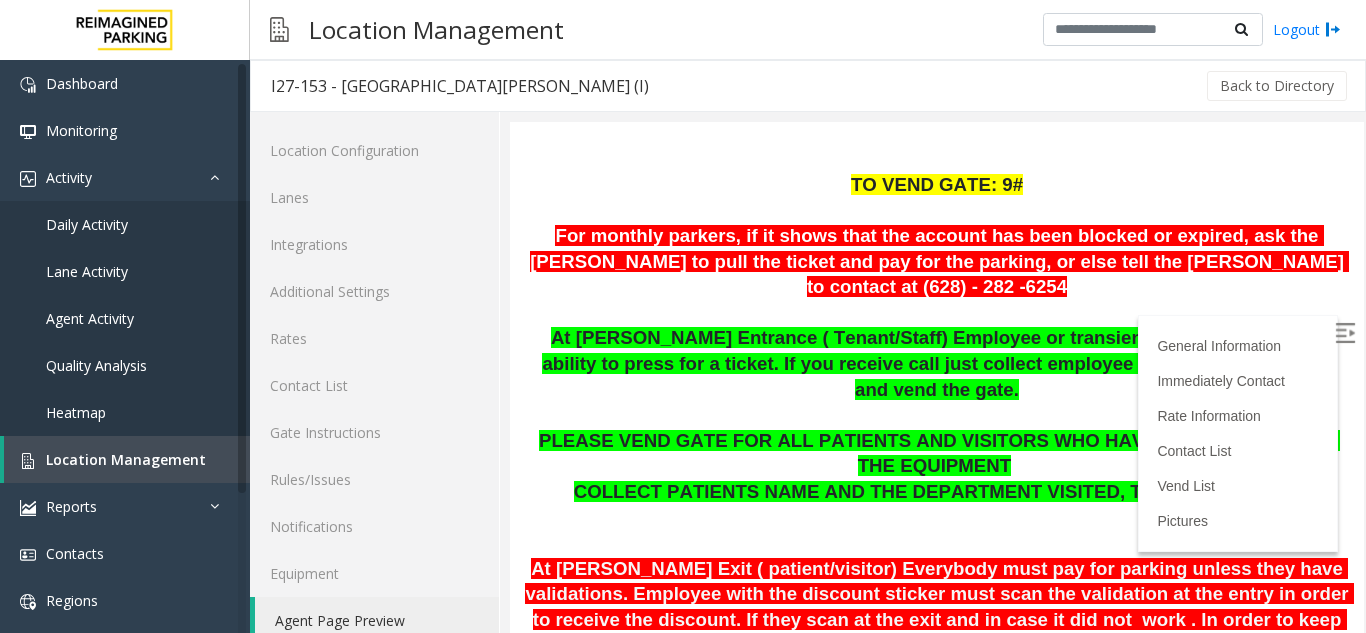 scroll, scrollTop: 400, scrollLeft: 0, axis: vertical 